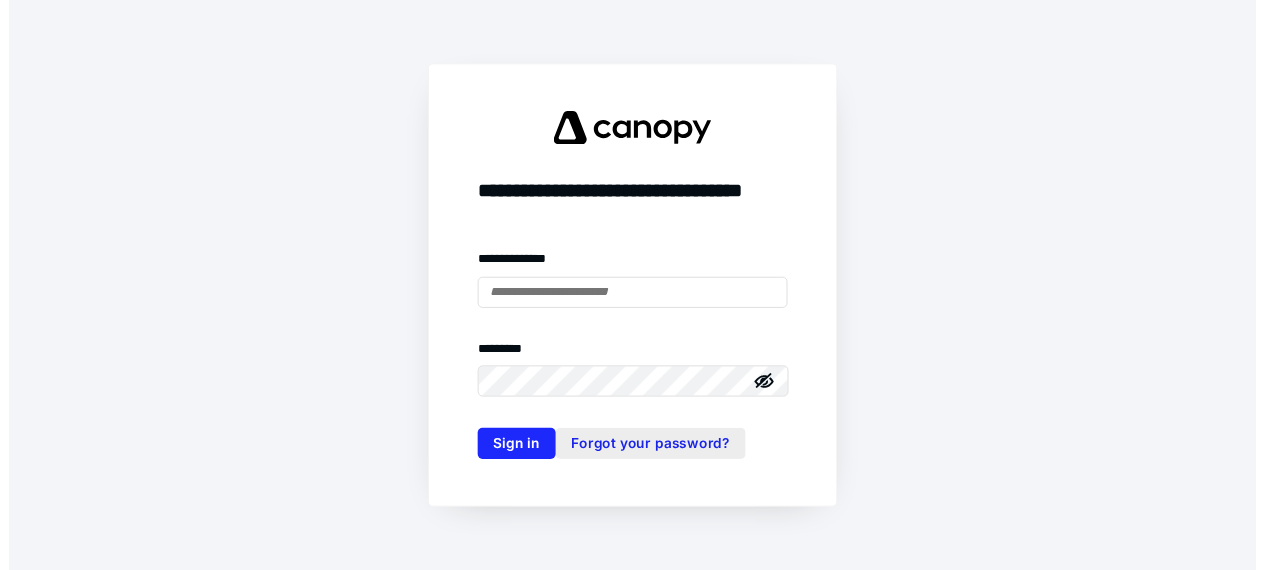 scroll, scrollTop: 0, scrollLeft: 0, axis: both 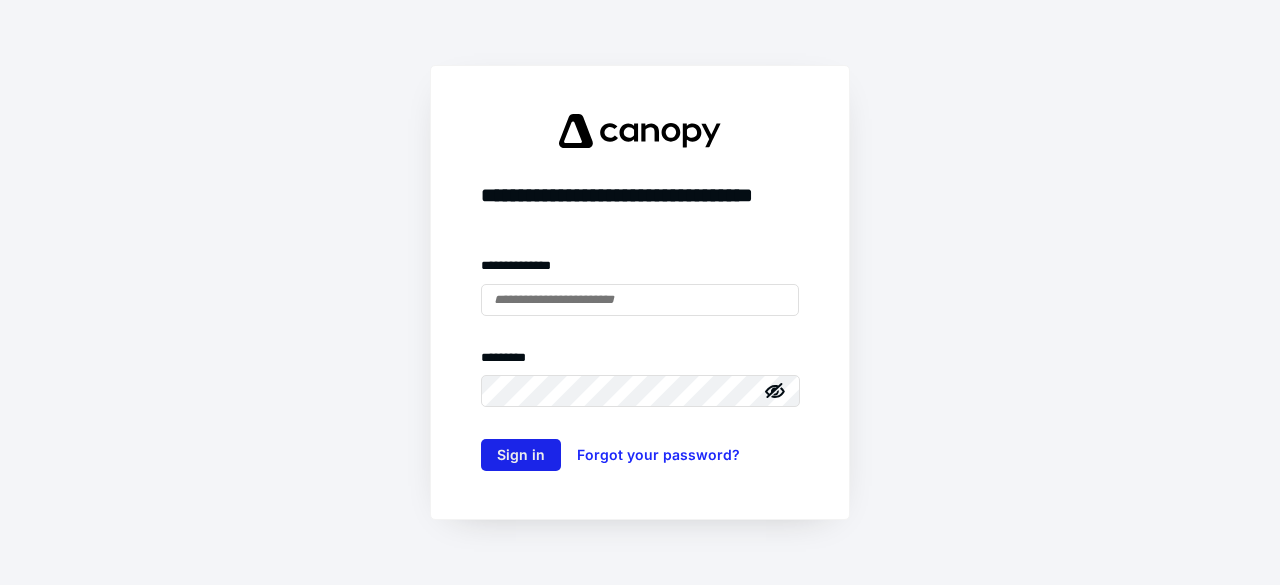 type on "**********" 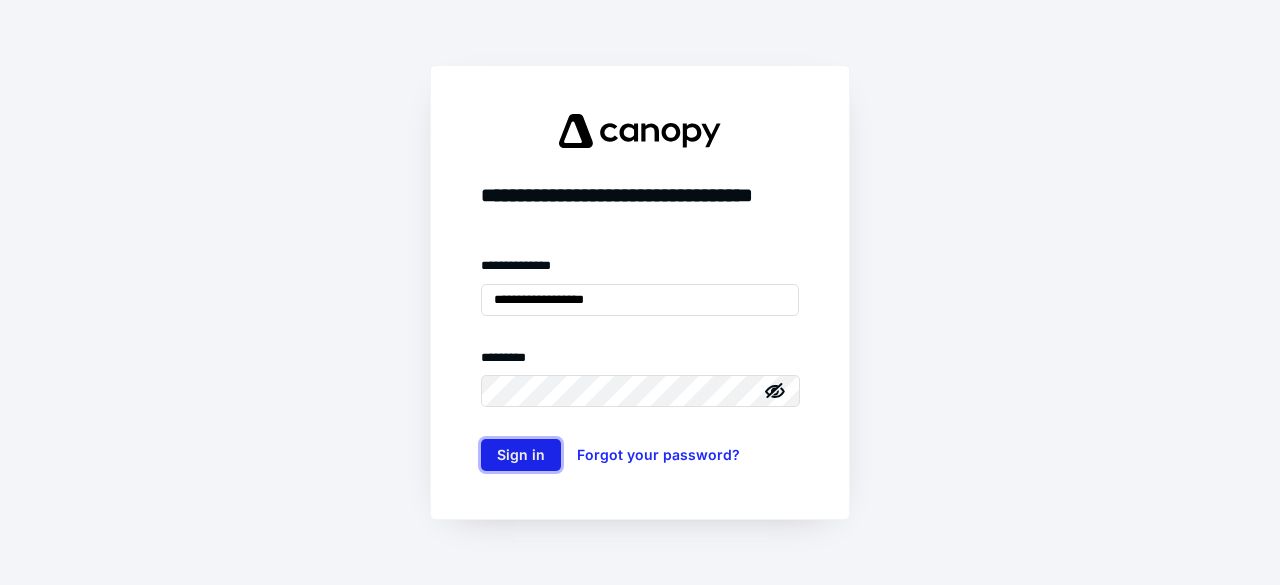 click on "Sign in" at bounding box center [521, 455] 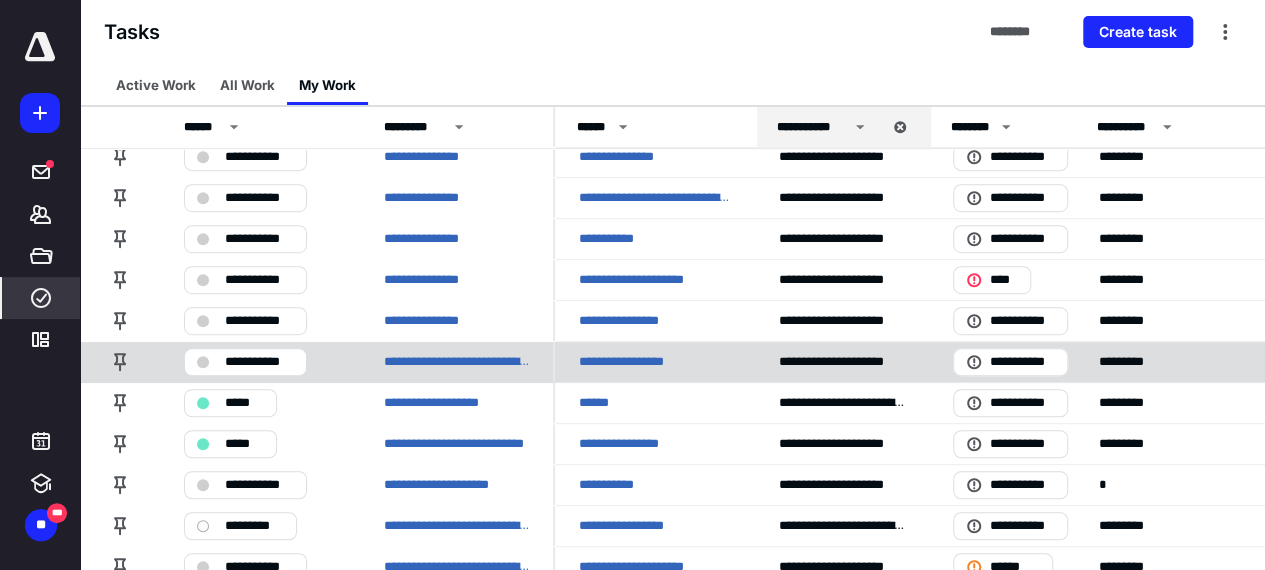 scroll, scrollTop: 500, scrollLeft: 0, axis: vertical 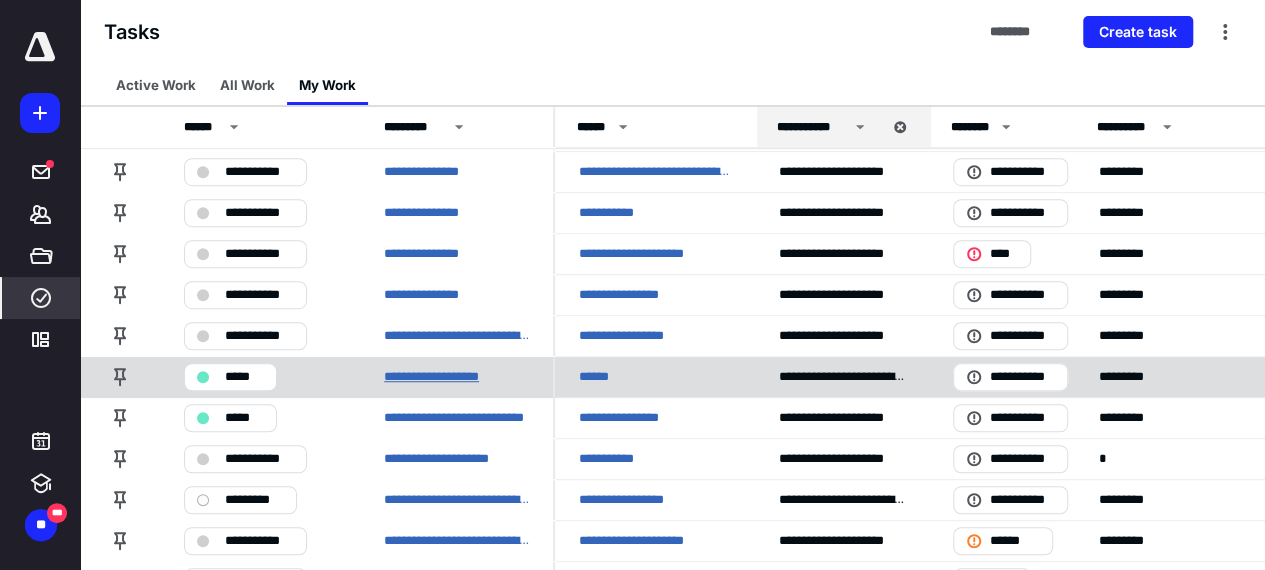 click on "**********" at bounding box center (448, 377) 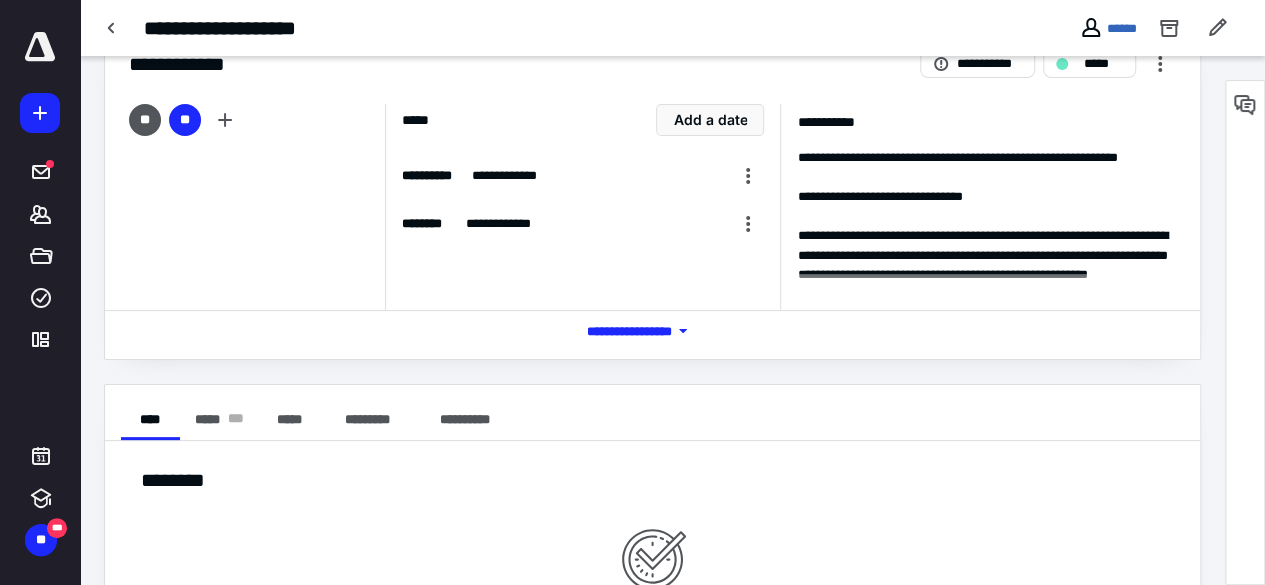 scroll, scrollTop: 100, scrollLeft: 0, axis: vertical 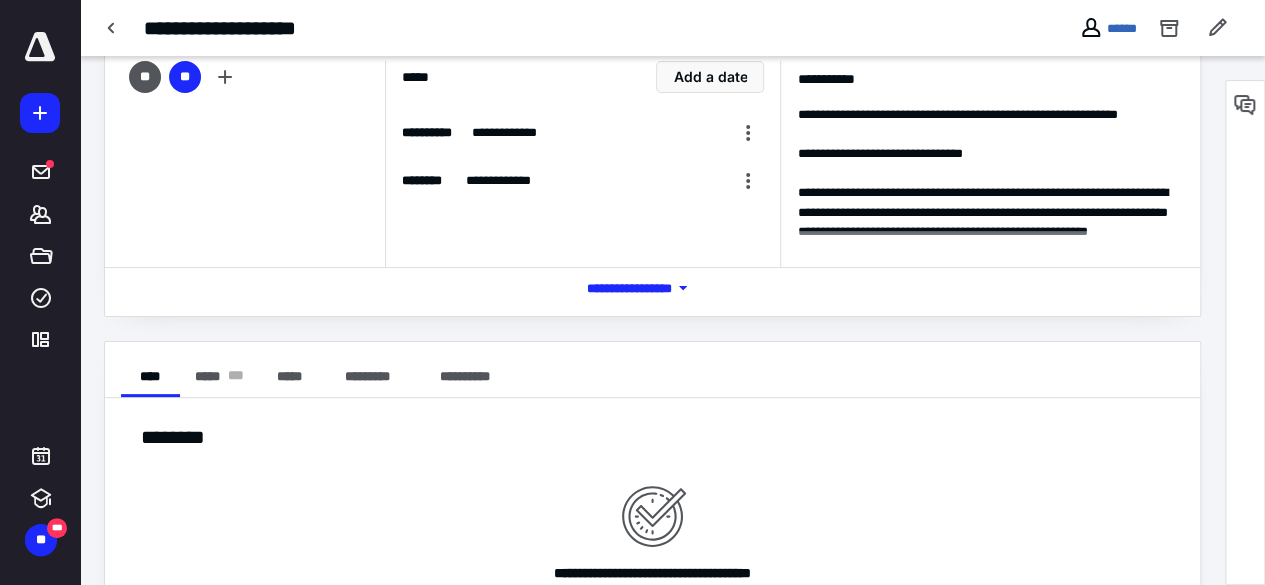 click on "**********" at bounding box center [986, 222] 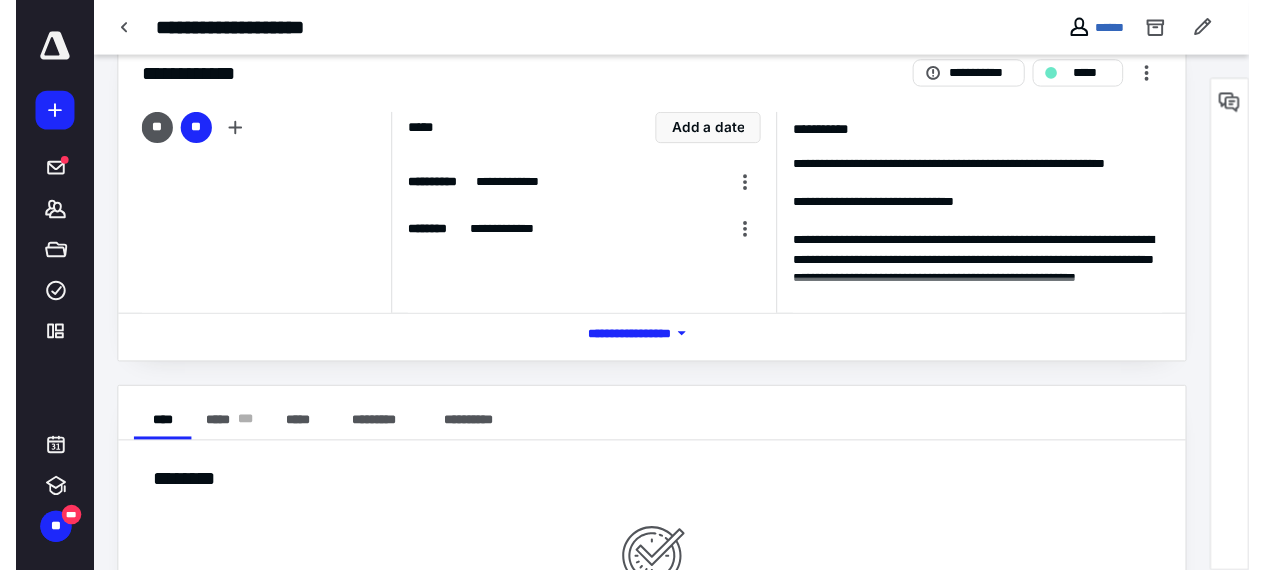 scroll, scrollTop: 0, scrollLeft: 0, axis: both 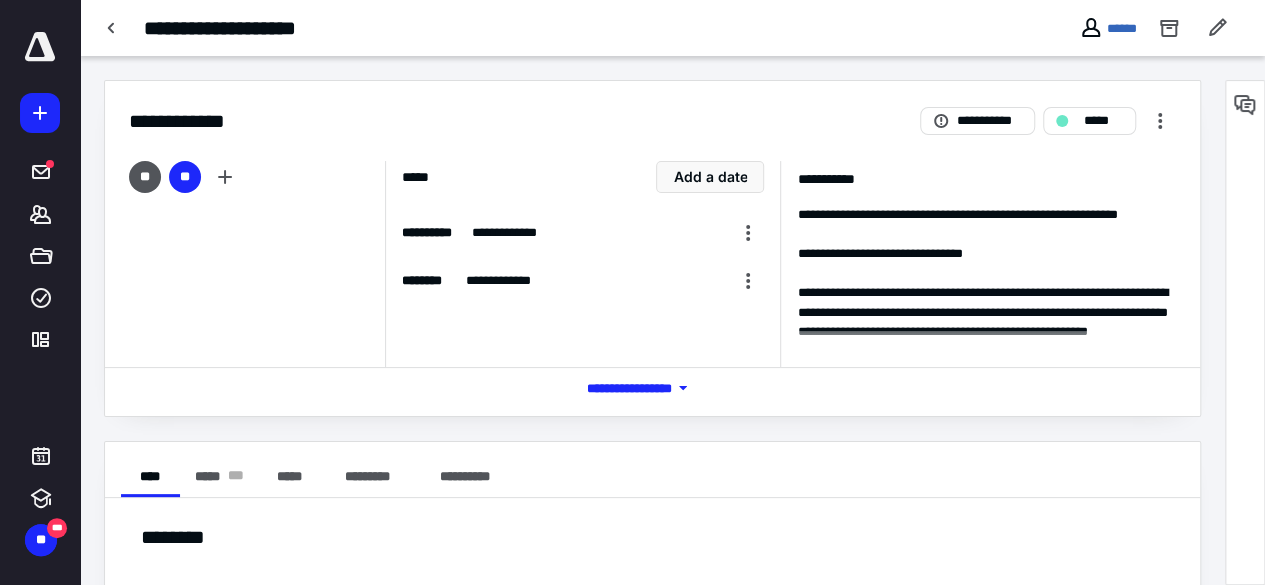 click at bounding box center [994, 349] 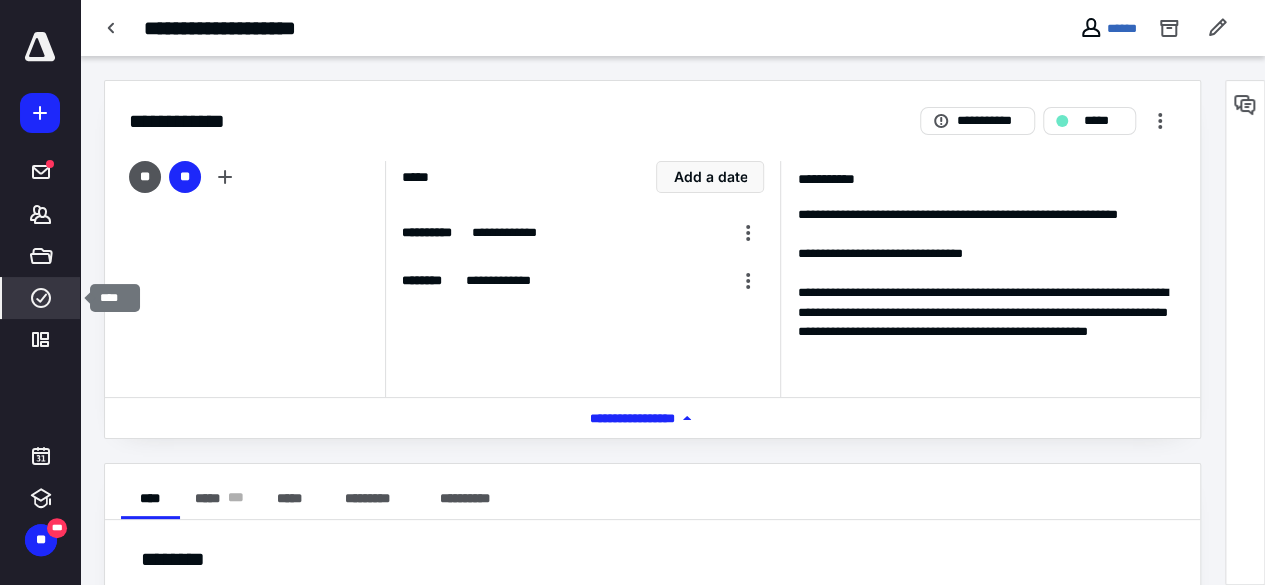 click 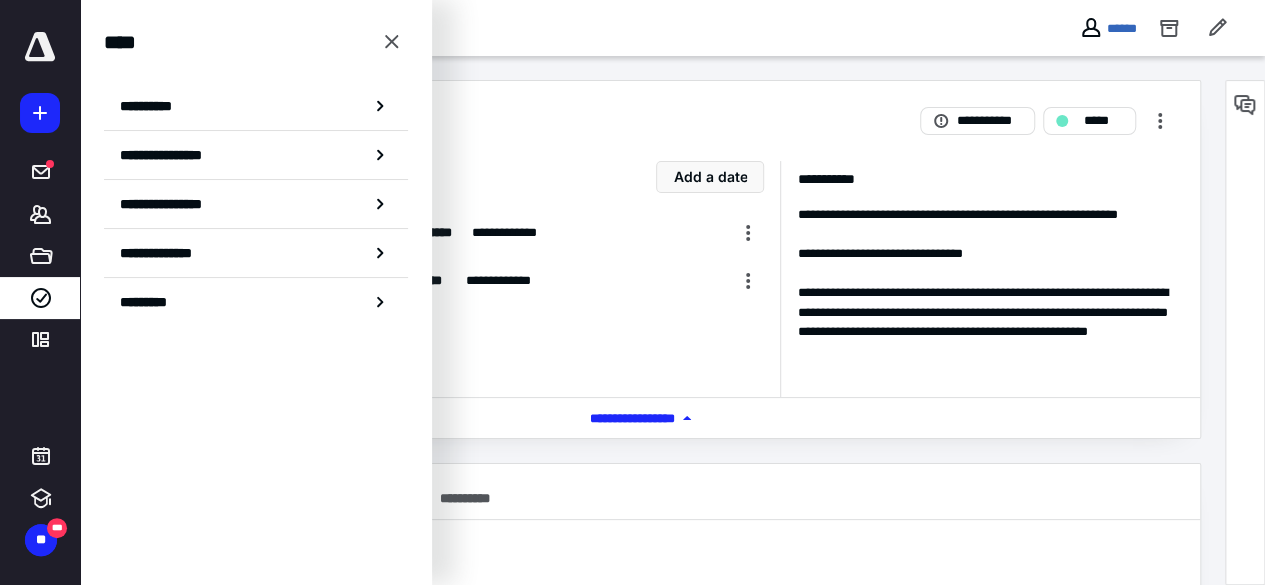 click on "**********" at bounding box center (652, 109) 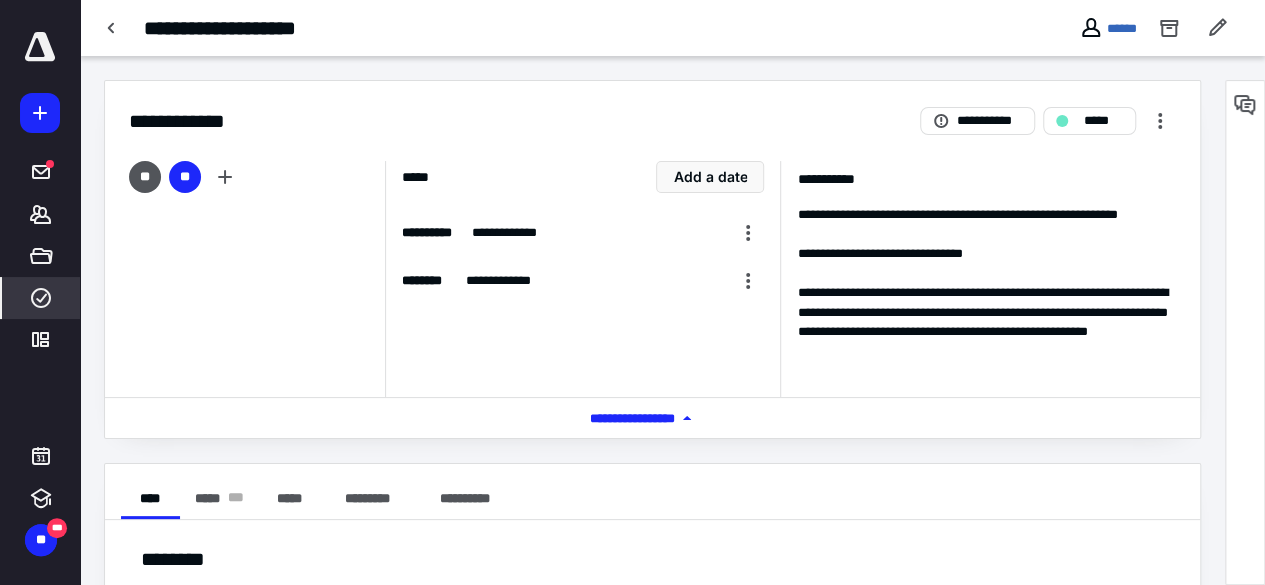 click 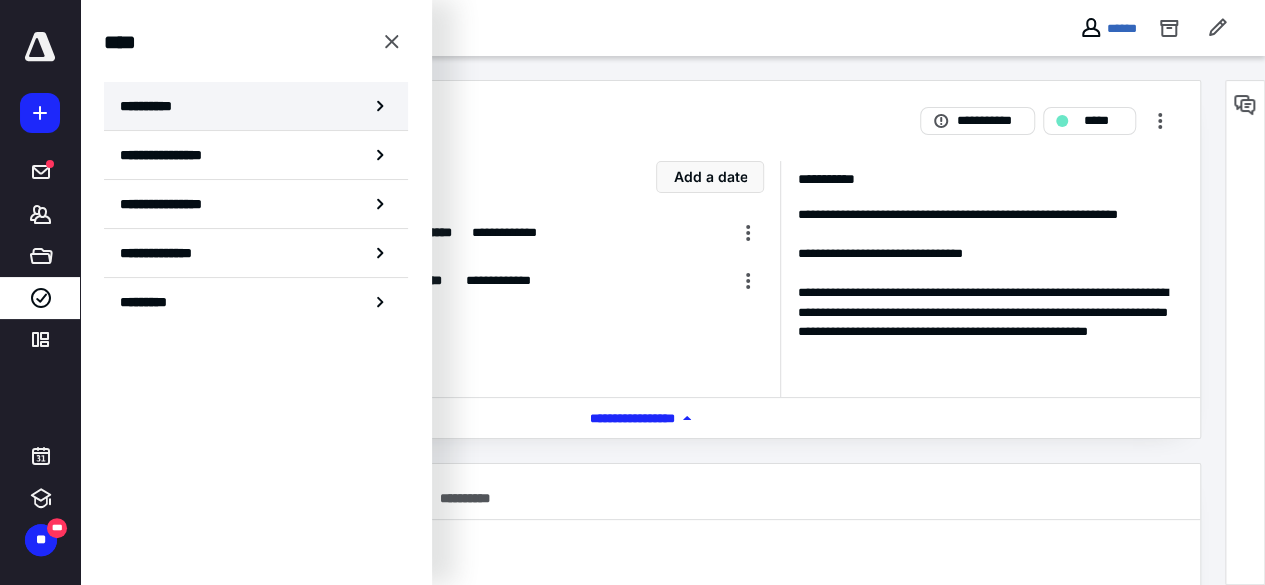 click on "**********" at bounding box center (153, 106) 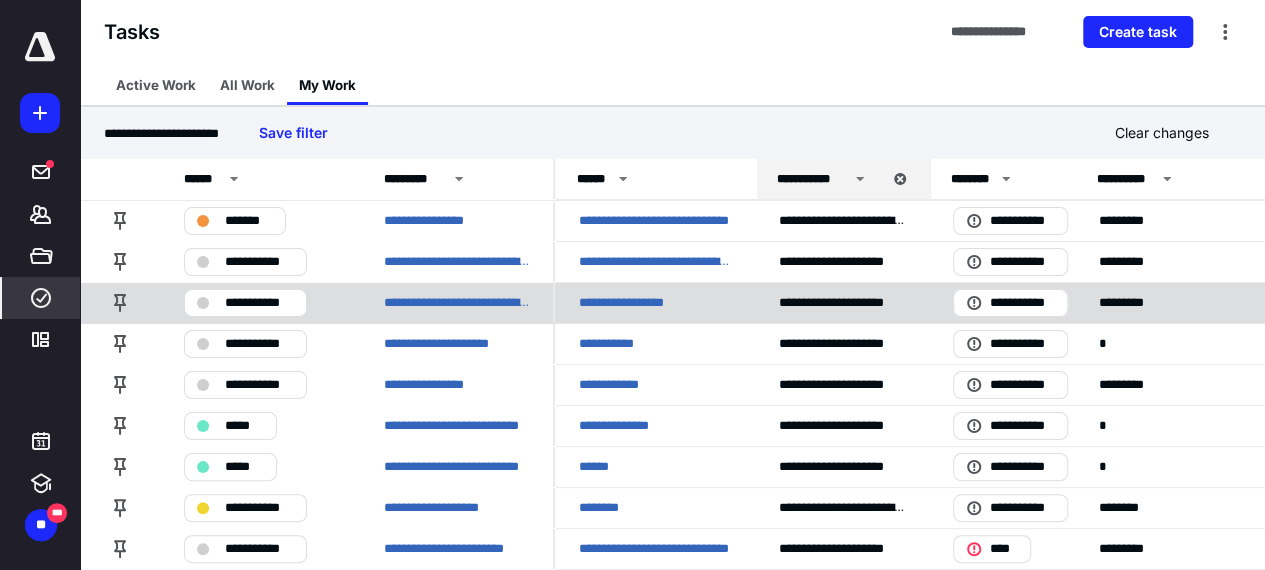 click on "**********" at bounding box center [259, 303] 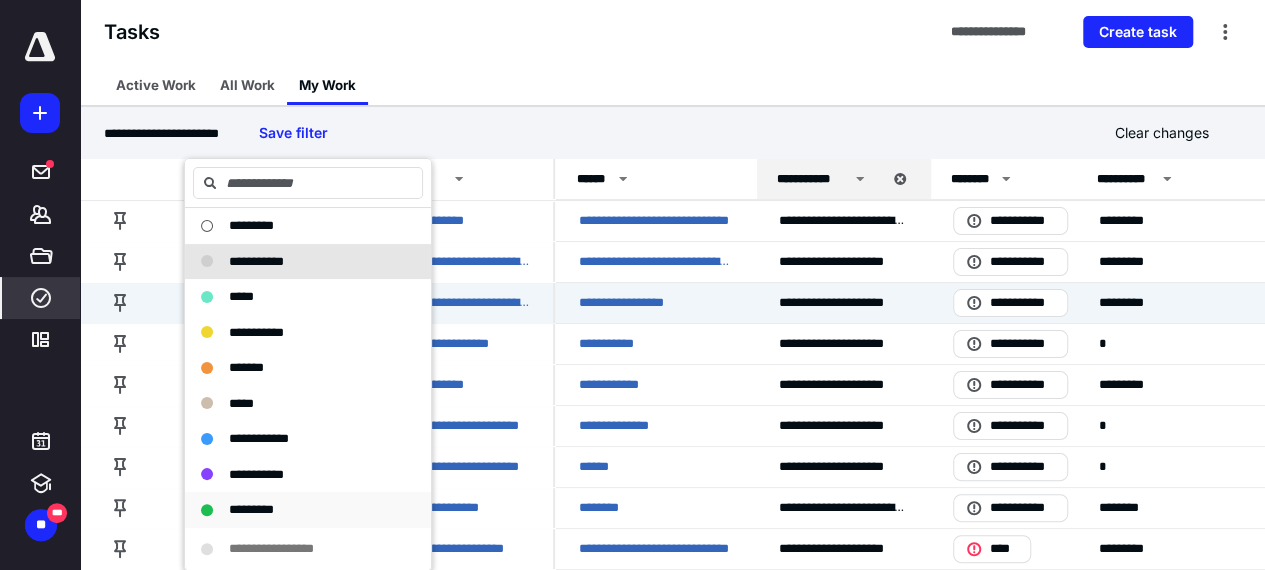click on "*********" at bounding box center (308, 510) 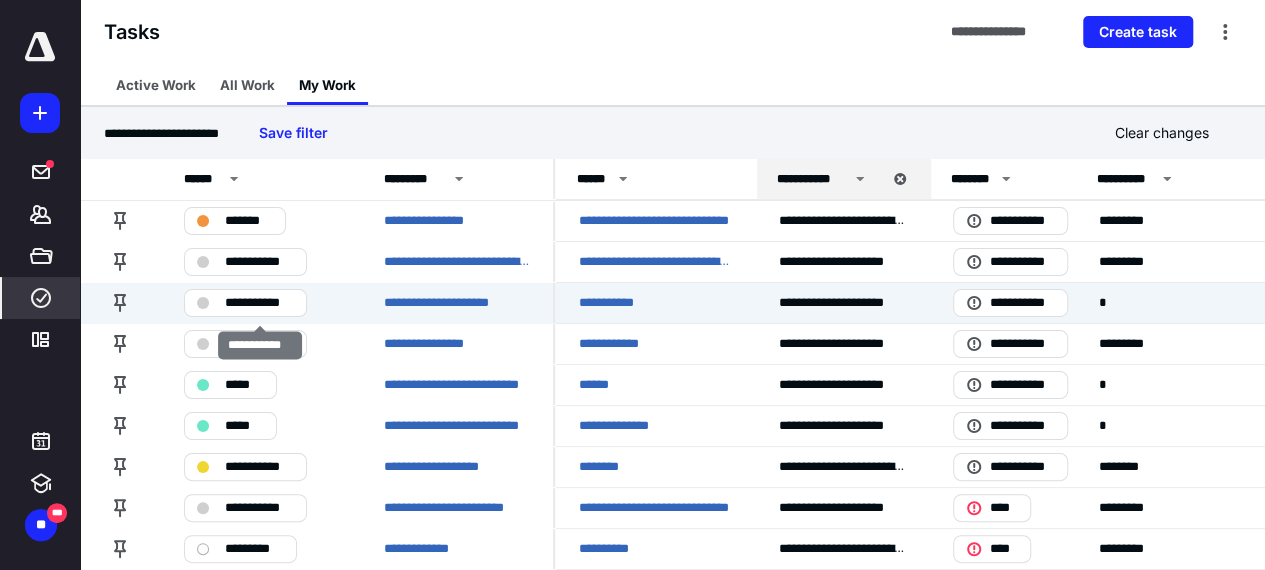 click on "**********" at bounding box center (245, 303) 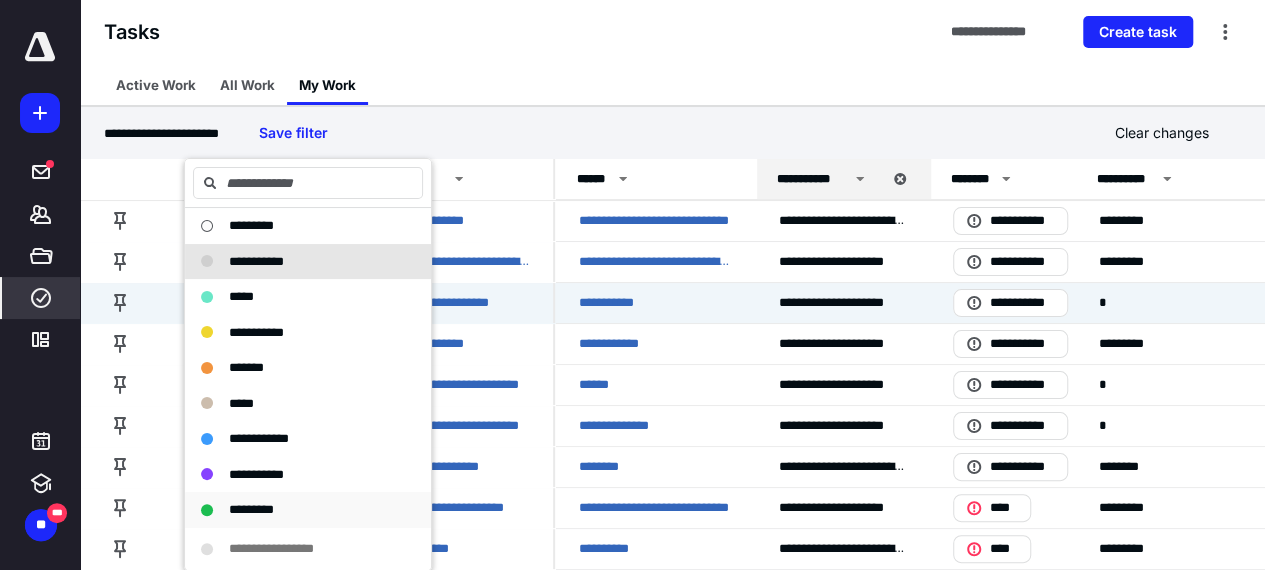 click on "*********" at bounding box center [296, 510] 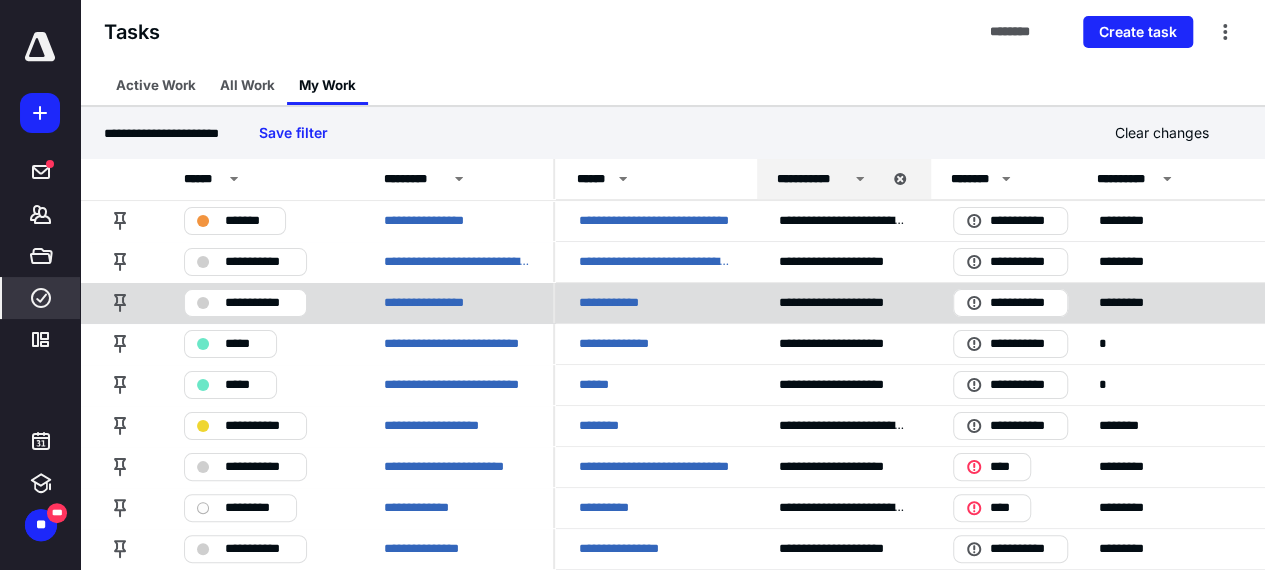click on "**********" at bounding box center [245, 303] 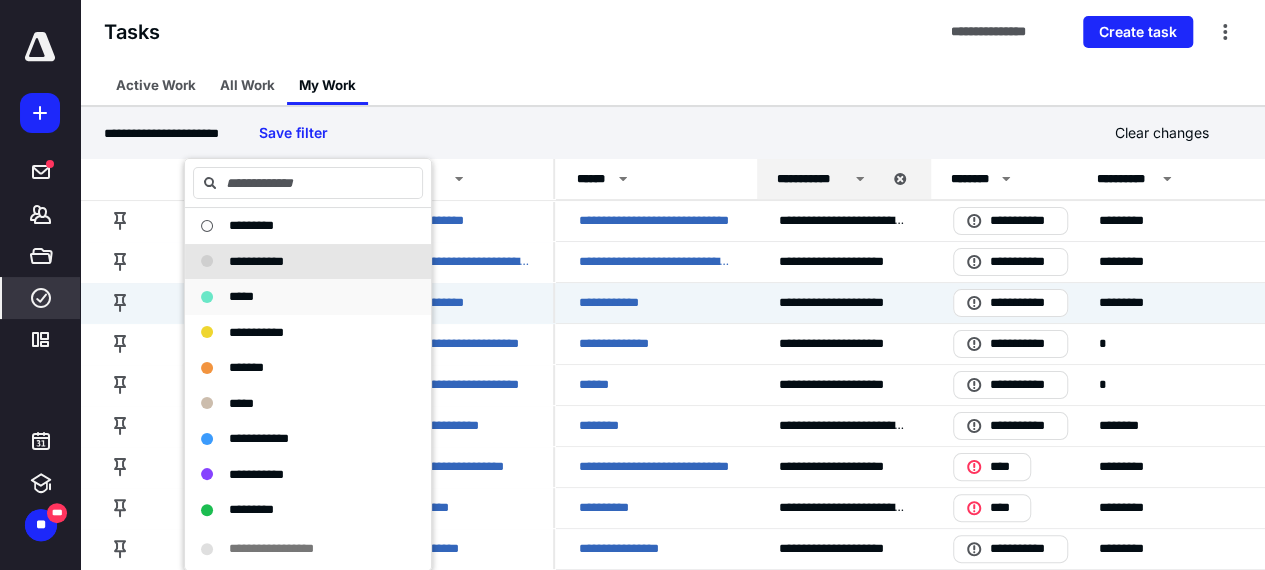 click on "*****" at bounding box center [296, 297] 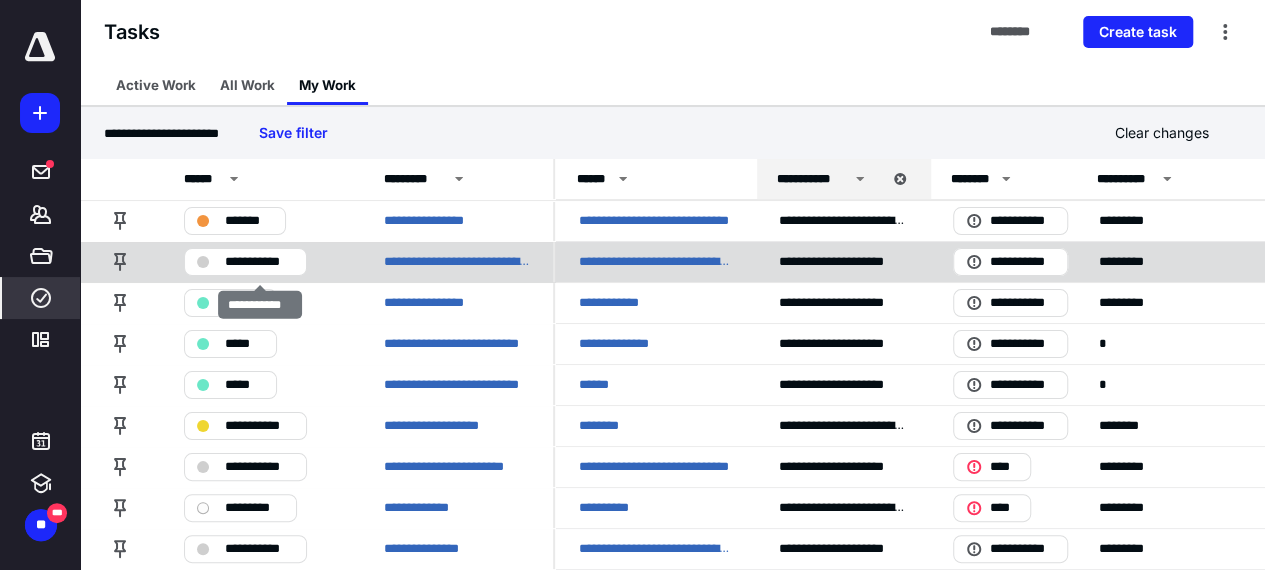 click on "**********" at bounding box center [245, 262] 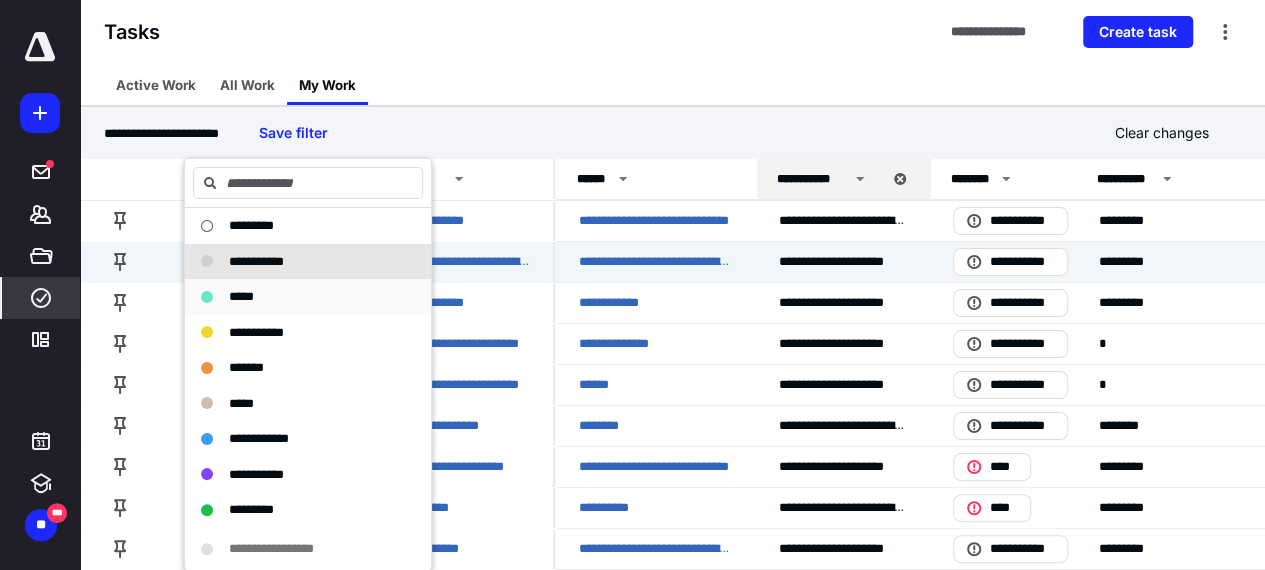 click on "*****" at bounding box center (308, 297) 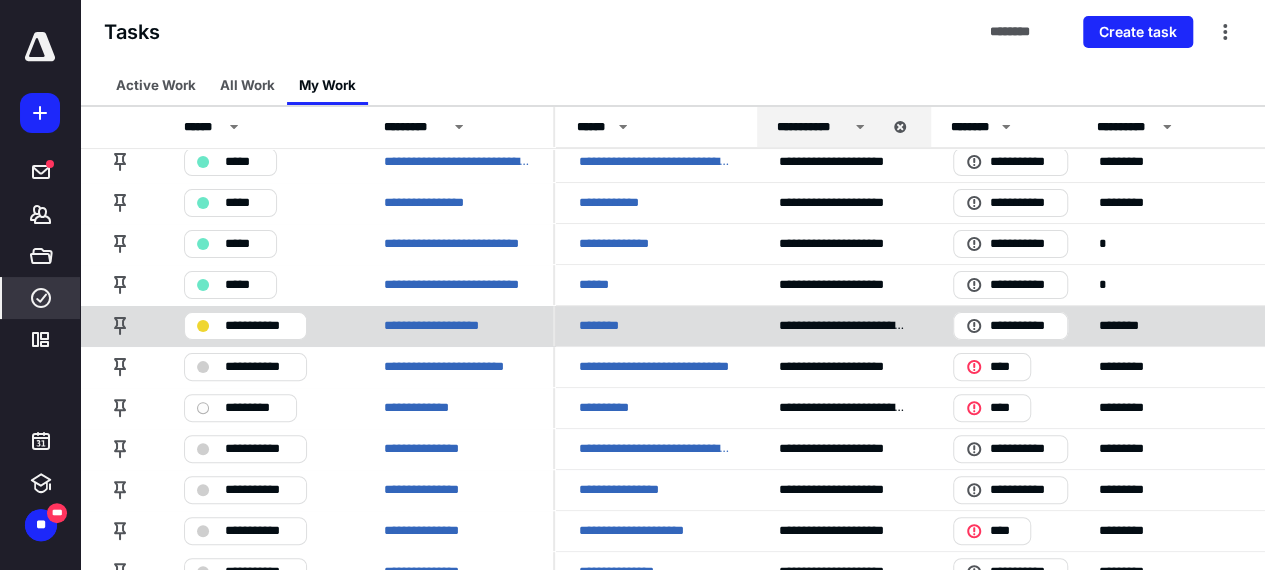 scroll, scrollTop: 200, scrollLeft: 0, axis: vertical 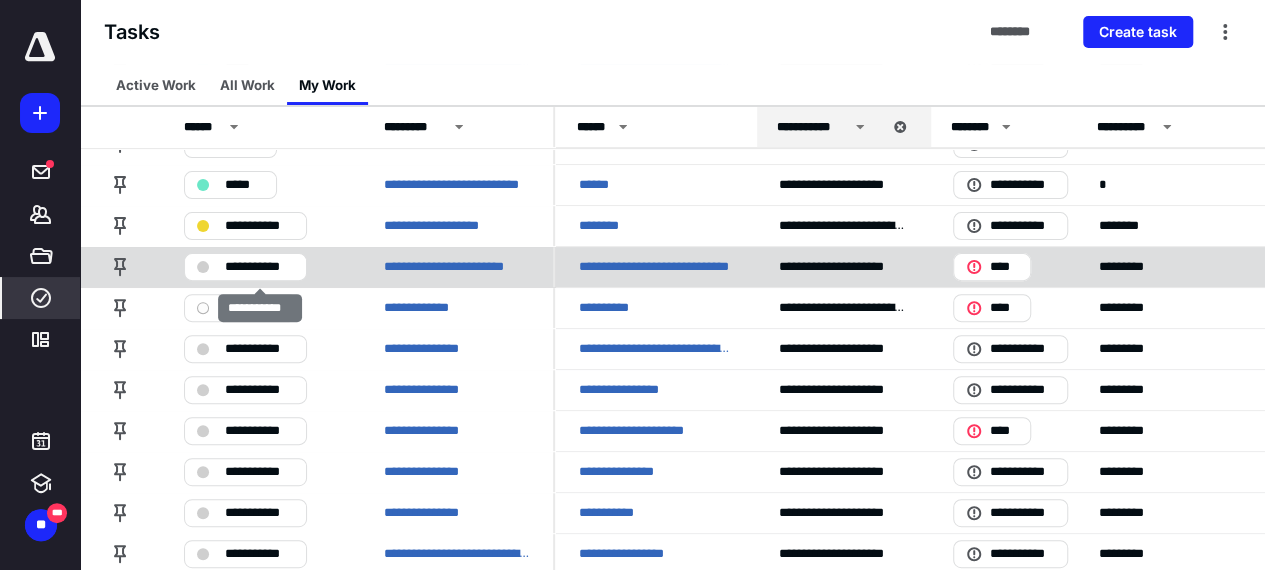 click on "**********" at bounding box center (259, 267) 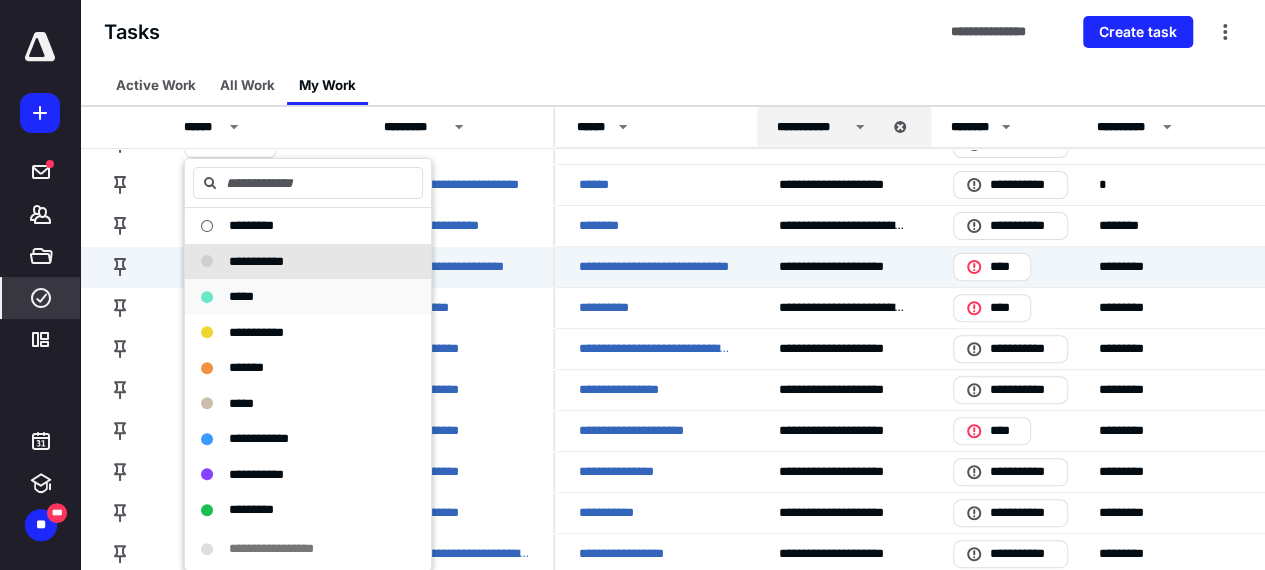 click on "*****" at bounding box center (241, 296) 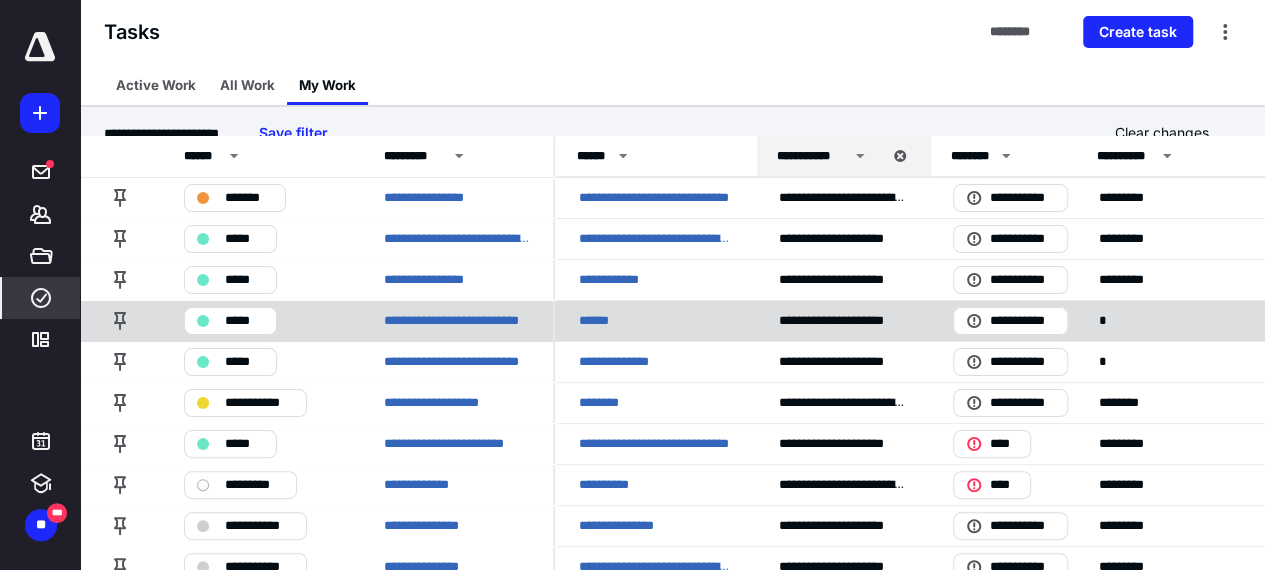 scroll, scrollTop: 0, scrollLeft: 0, axis: both 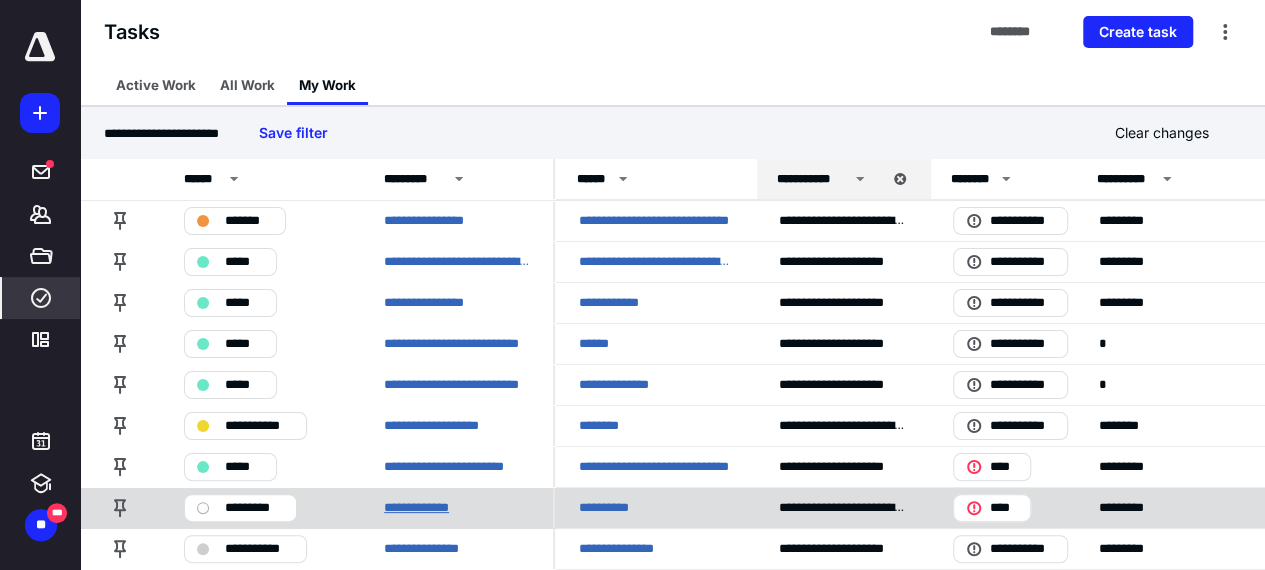 click on "**********" at bounding box center (427, 508) 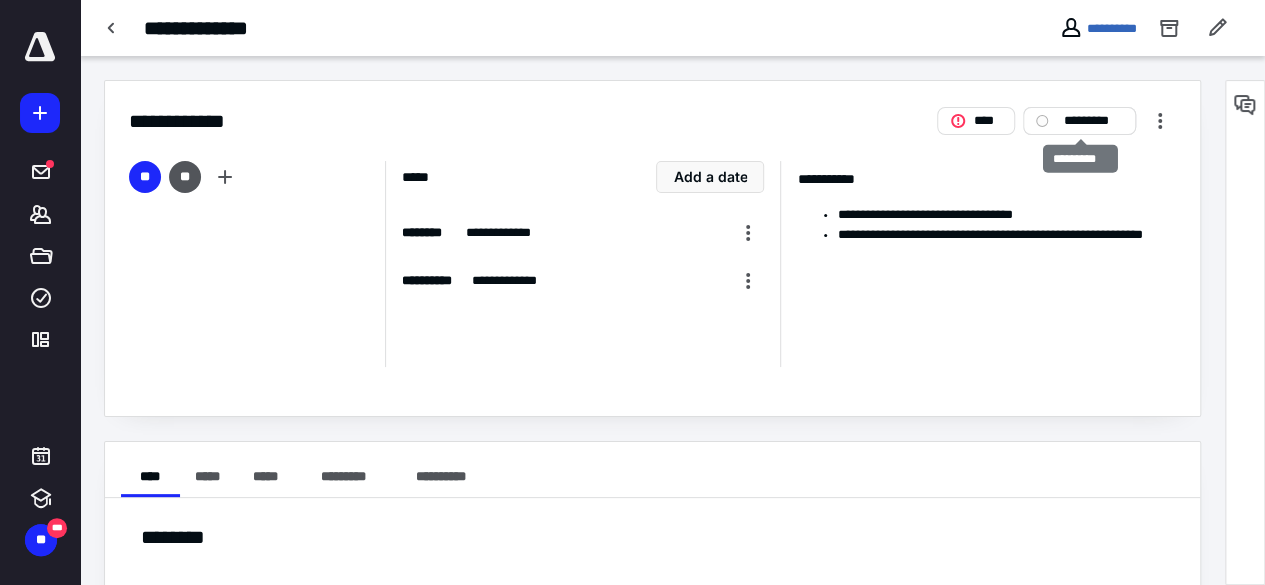 click on "*********" at bounding box center [1093, 121] 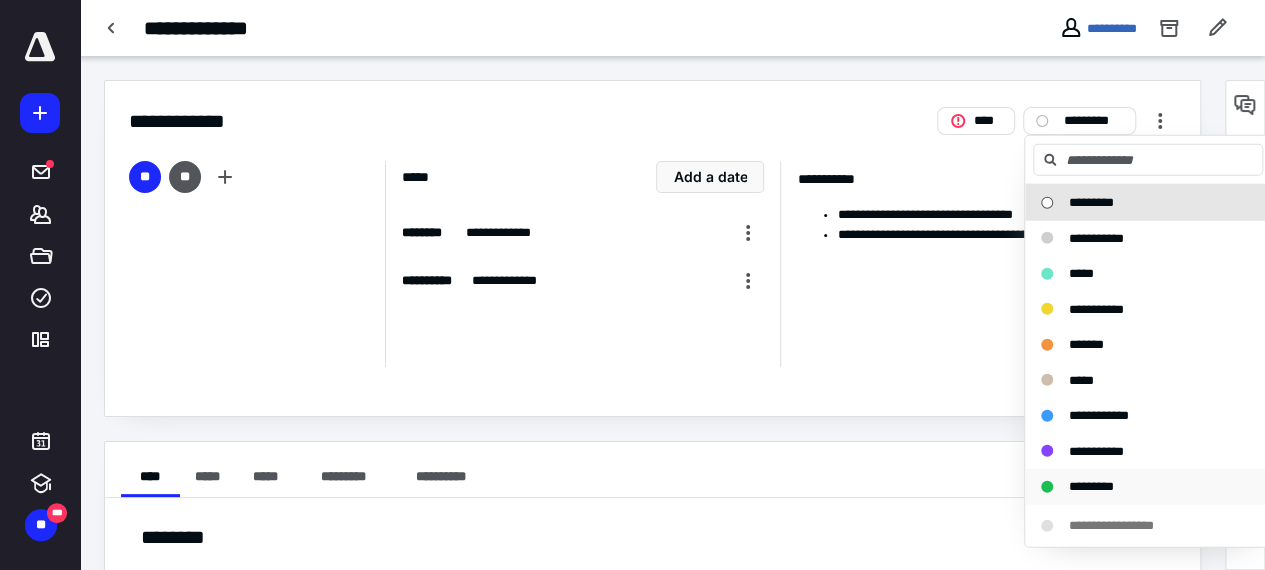 click on "*********" at bounding box center [1091, 486] 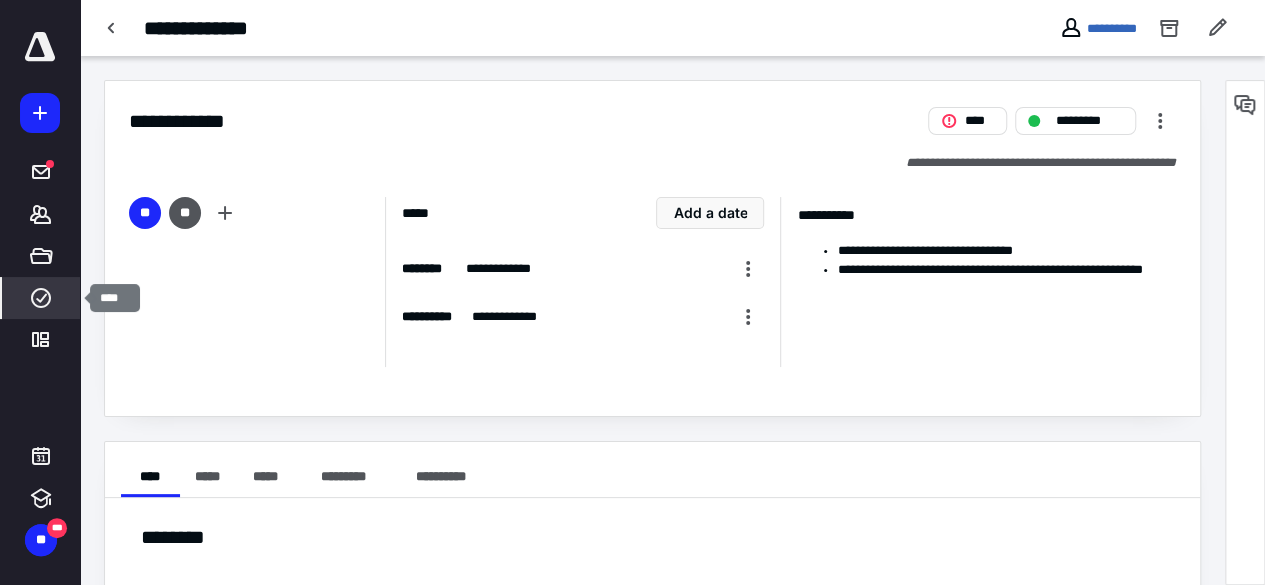 drag, startPoint x: 36, startPoint y: 303, endPoint x: 53, endPoint y: 297, distance: 18.027756 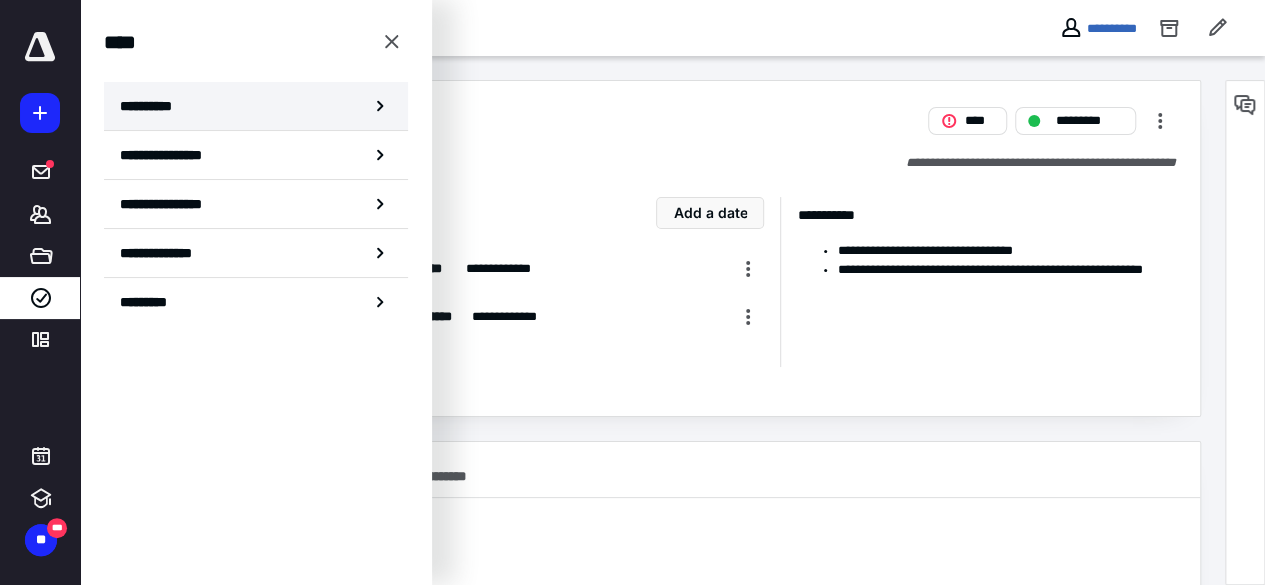 click on "**********" at bounding box center [153, 106] 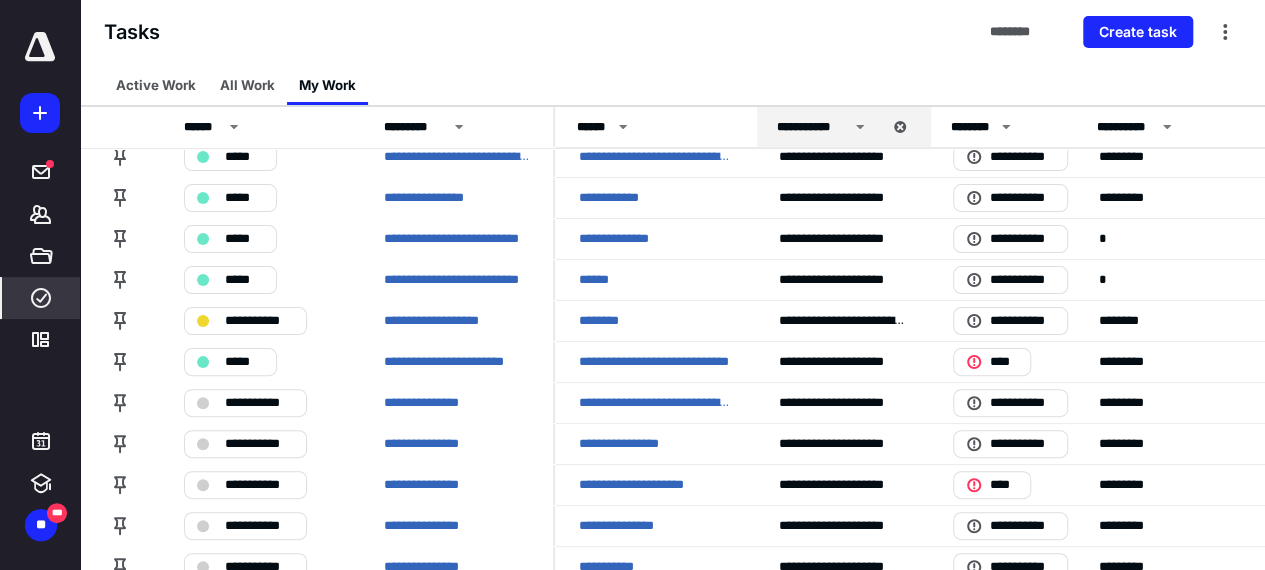 scroll, scrollTop: 106, scrollLeft: 0, axis: vertical 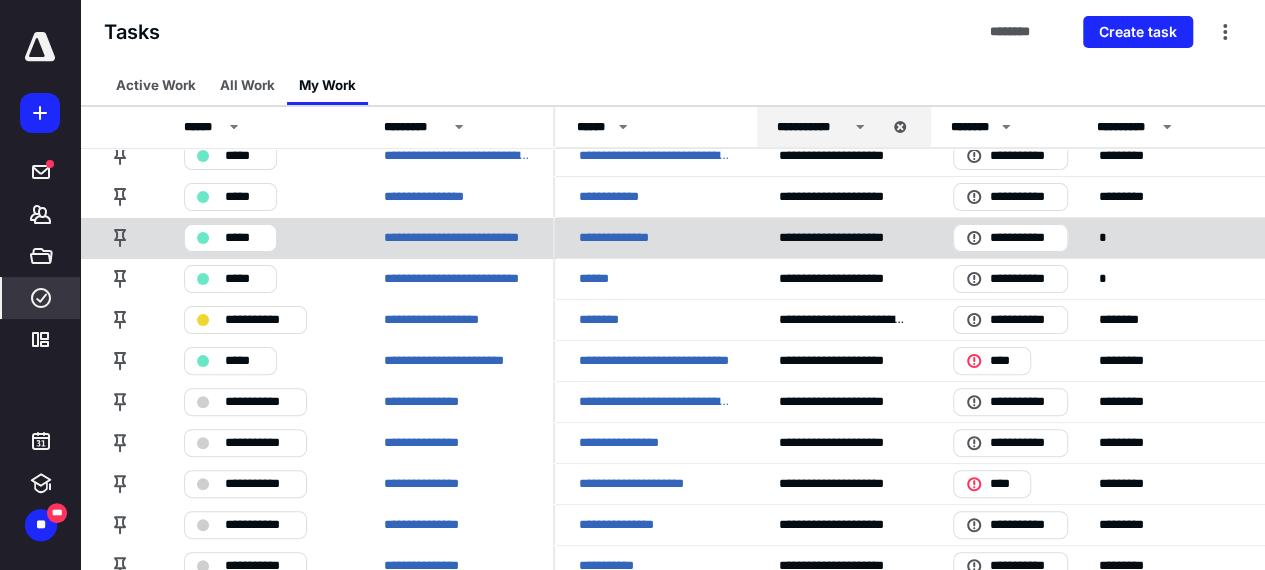 click on "*****" at bounding box center [244, 238] 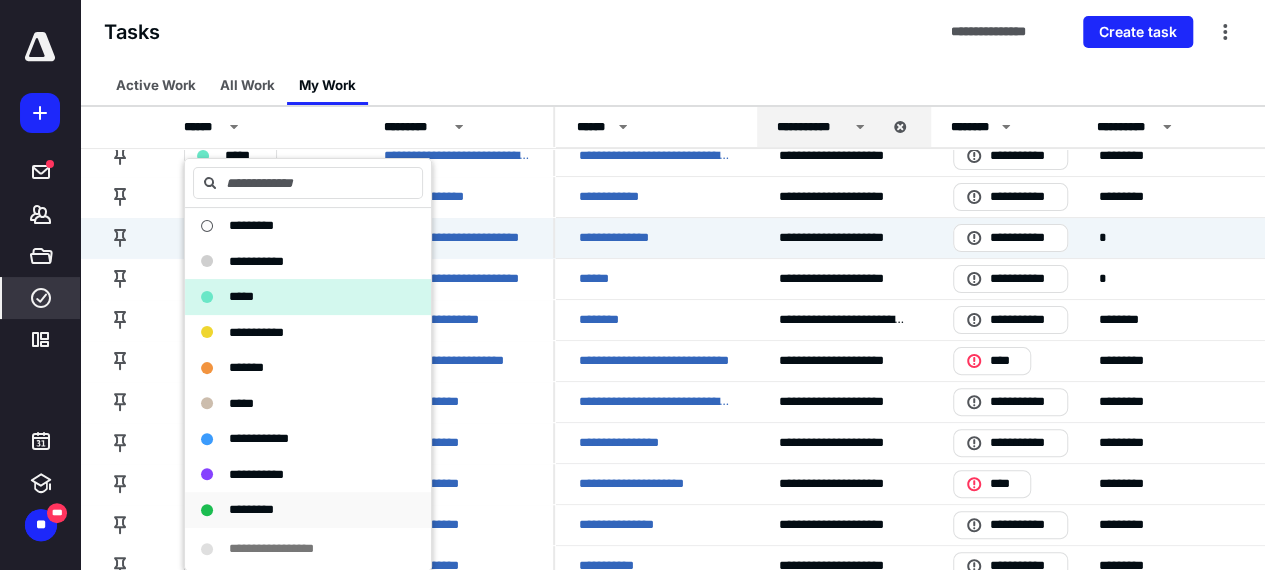 click on "*********" at bounding box center (296, 510) 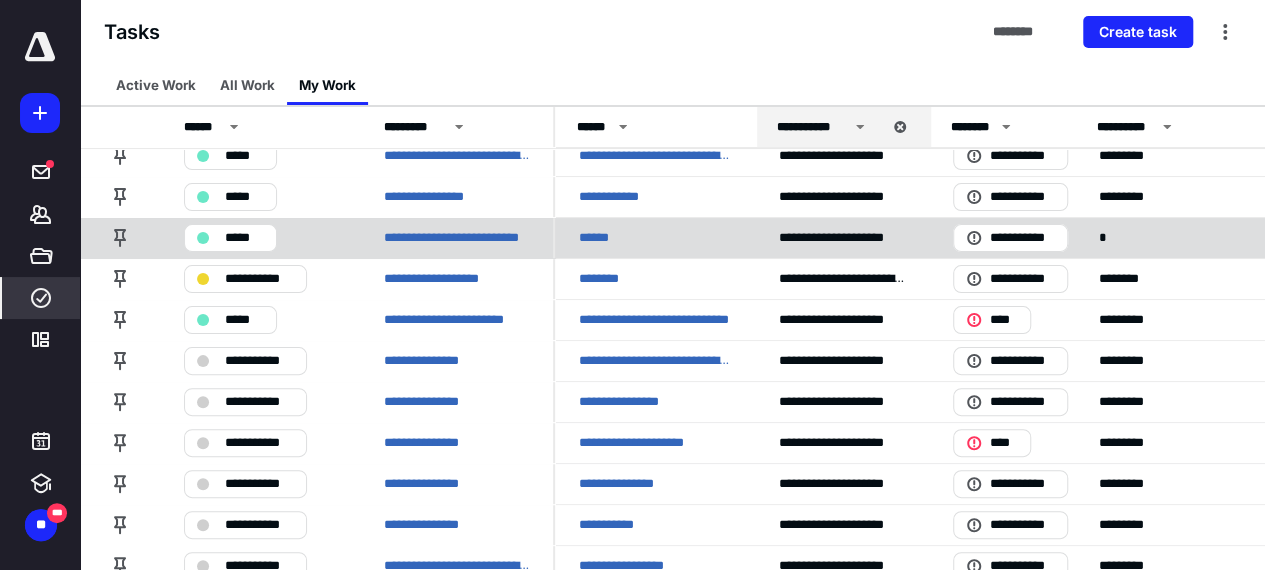 click on "*****" at bounding box center [230, 238] 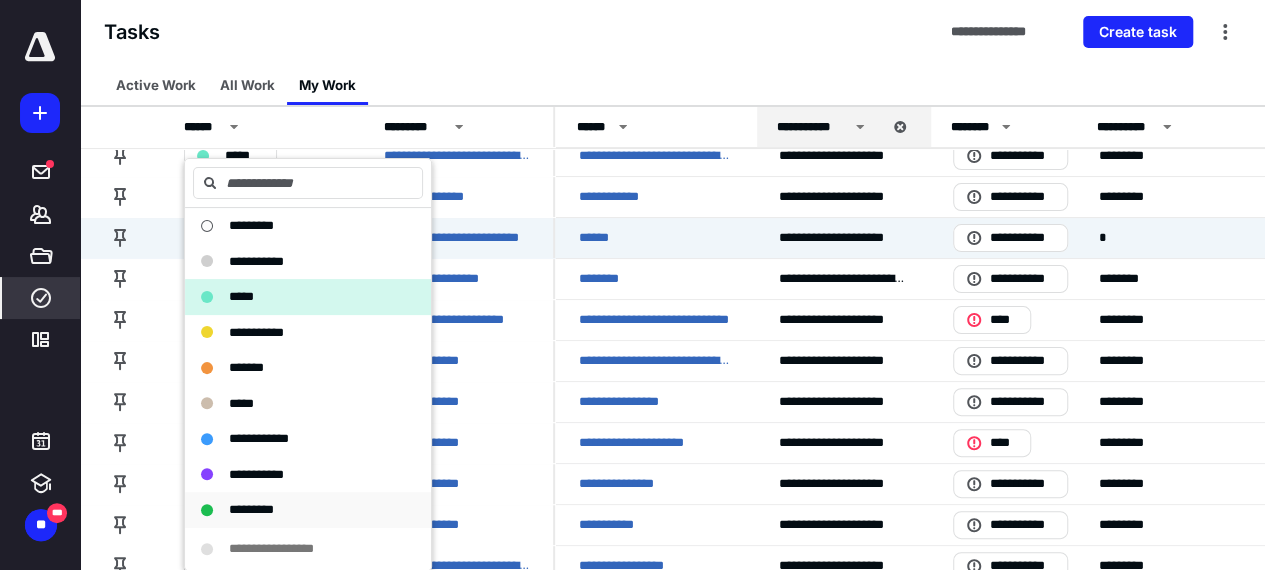 click on "*********" at bounding box center [251, 509] 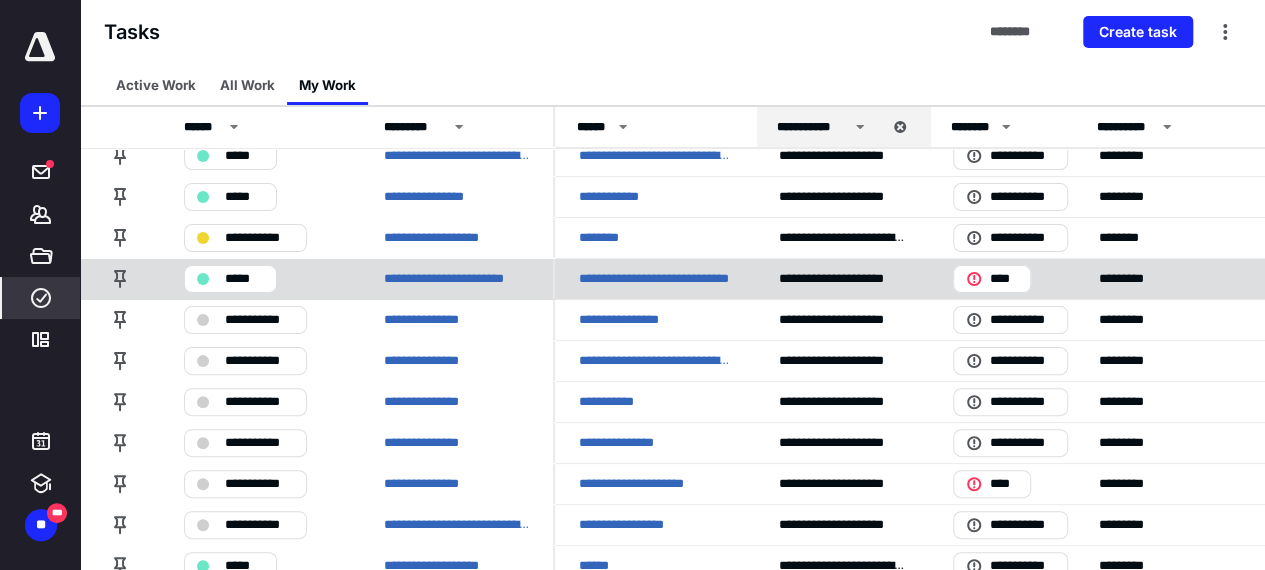click on "*****" at bounding box center (244, 279) 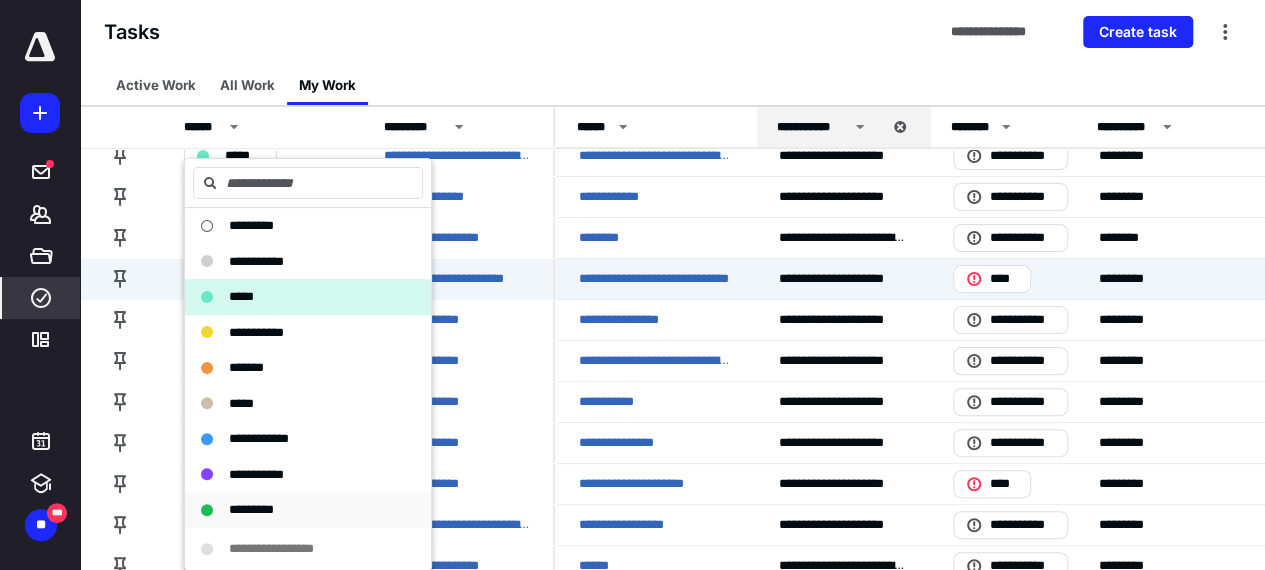 click on "*********" at bounding box center [308, 510] 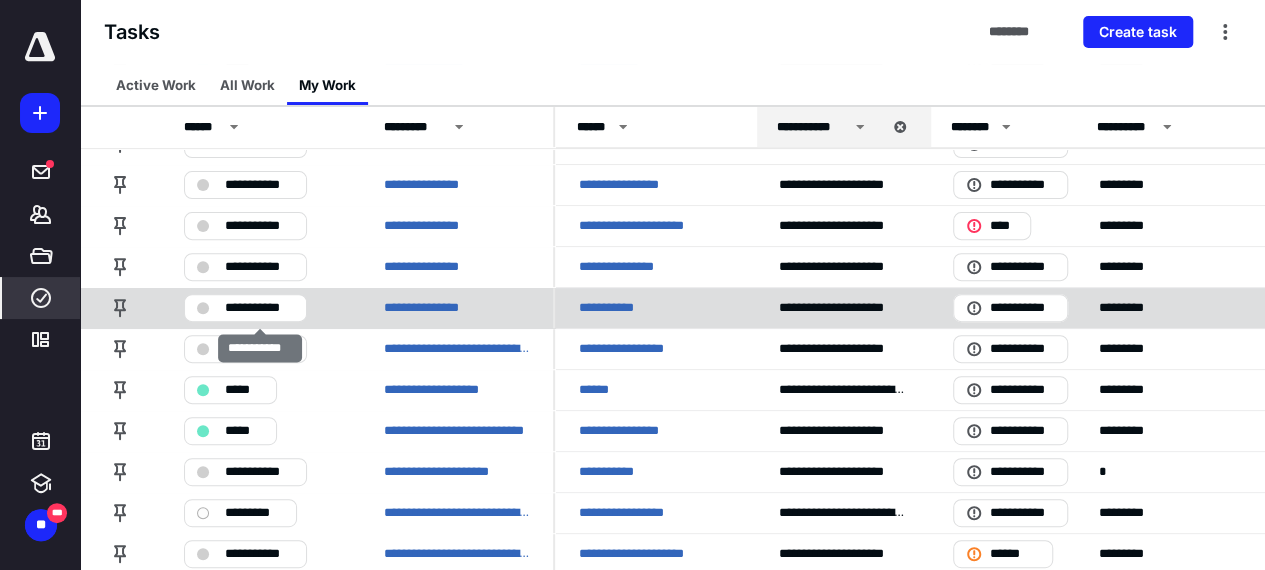 scroll, scrollTop: 258, scrollLeft: 0, axis: vertical 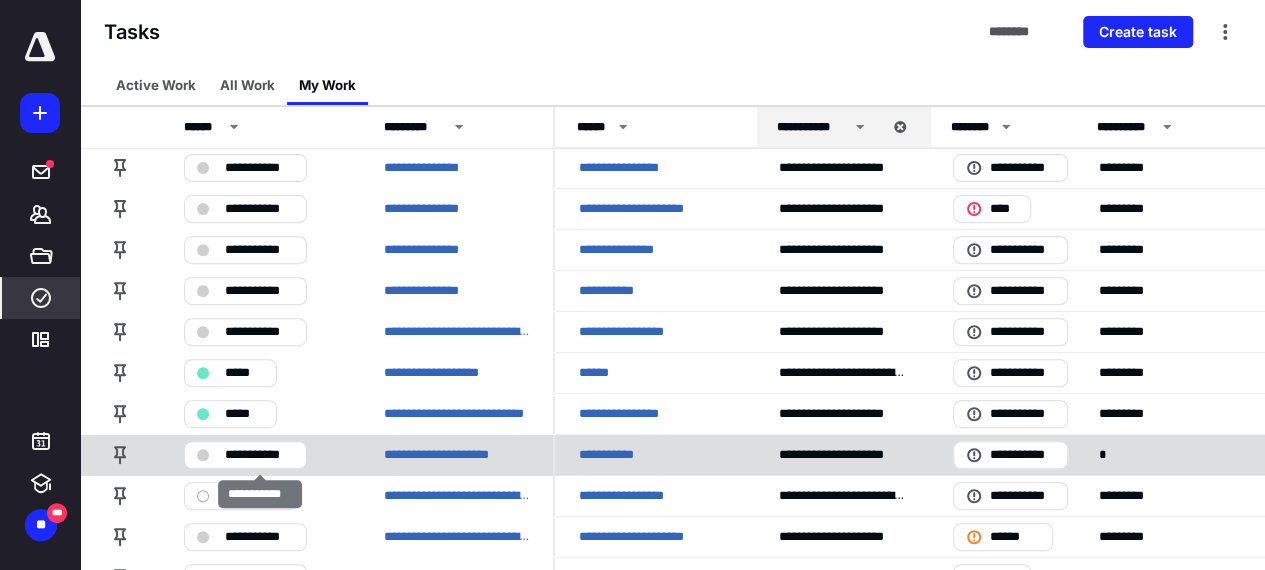 click on "**********" at bounding box center [259, 455] 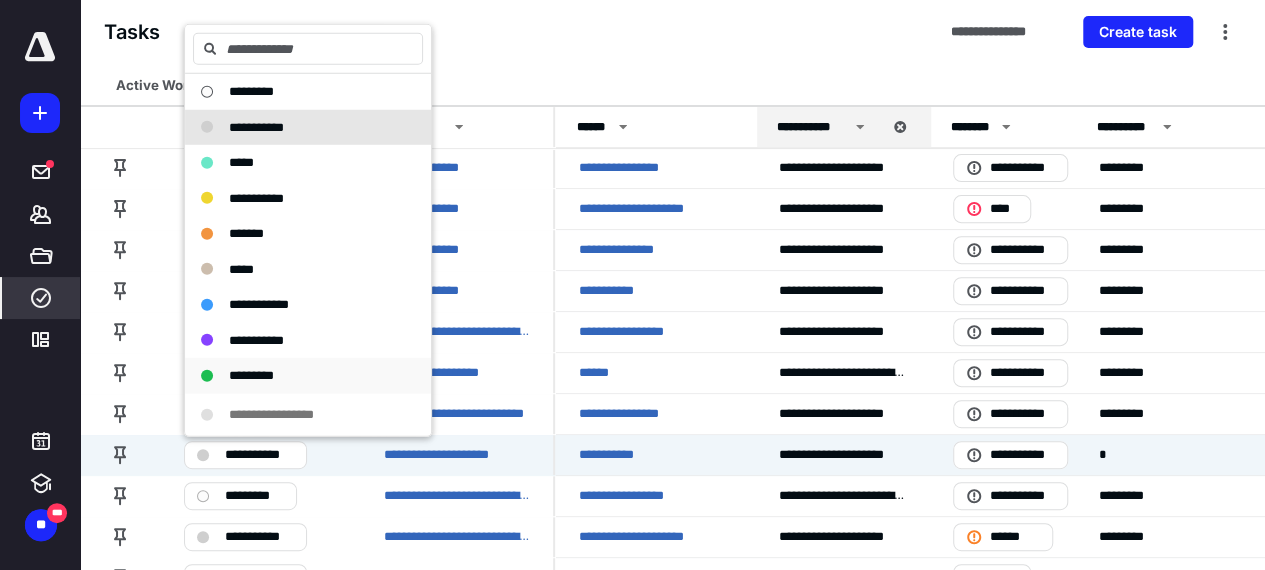 click on "*********" at bounding box center (251, 375) 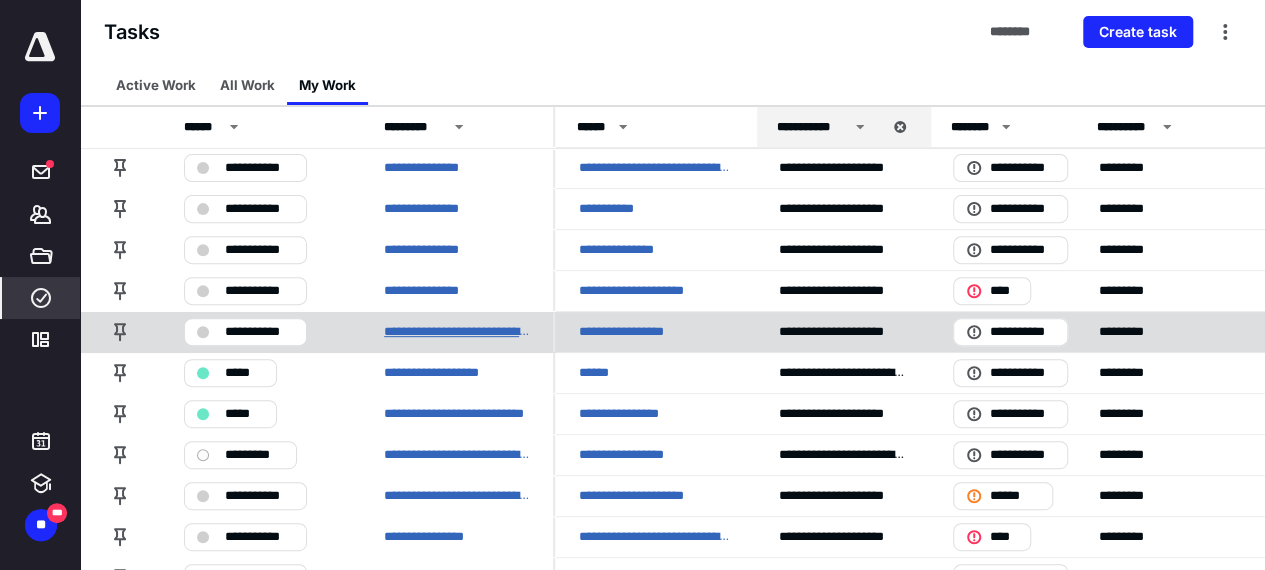 click on "**********" at bounding box center (456, 332) 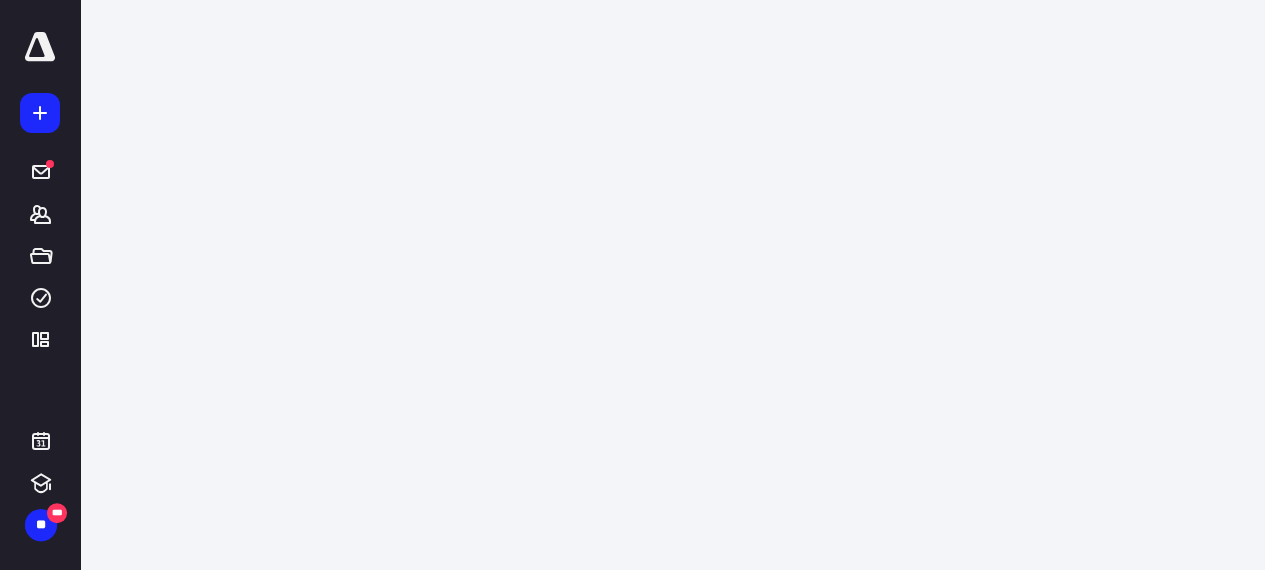scroll, scrollTop: 0, scrollLeft: 0, axis: both 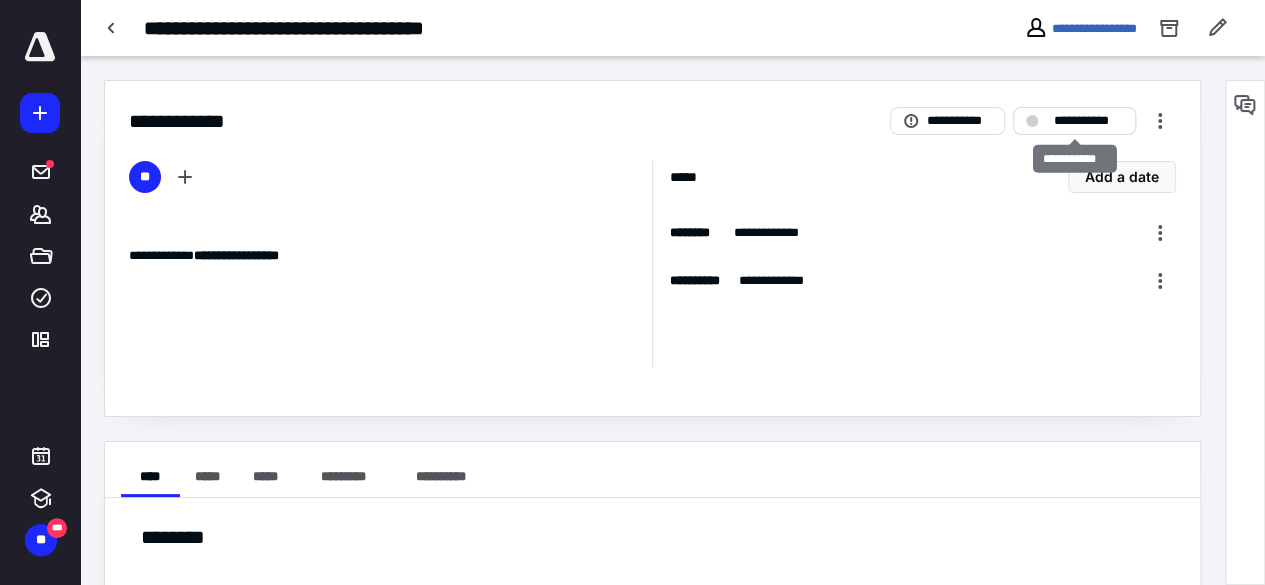 click on "**********" at bounding box center [1088, 121] 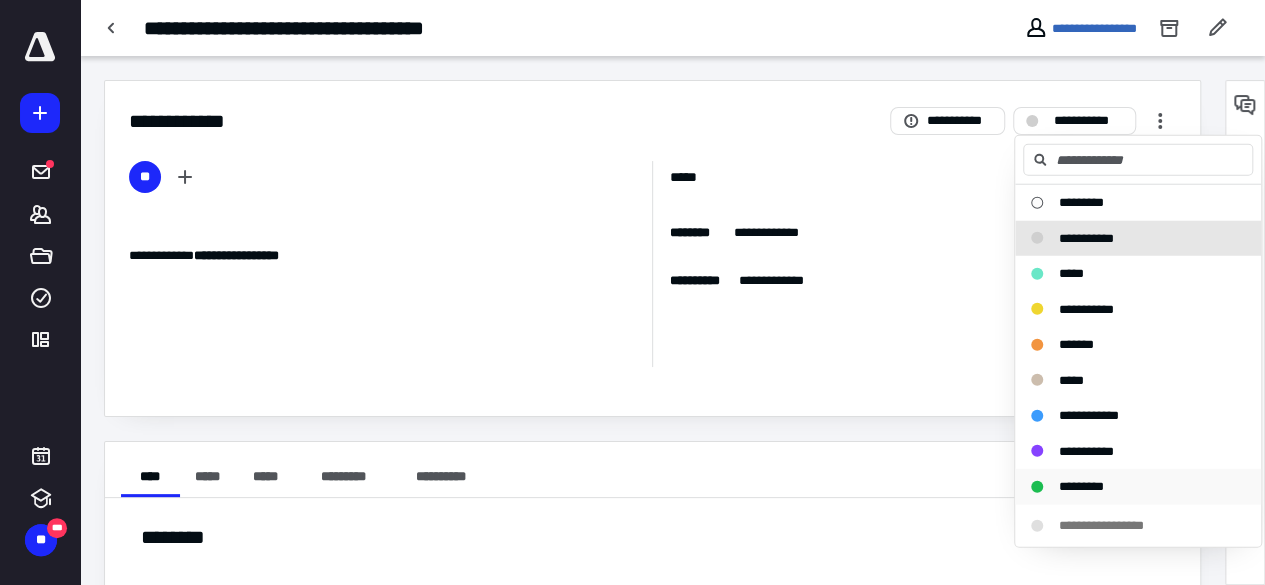 click on "*********" at bounding box center [1126, 487] 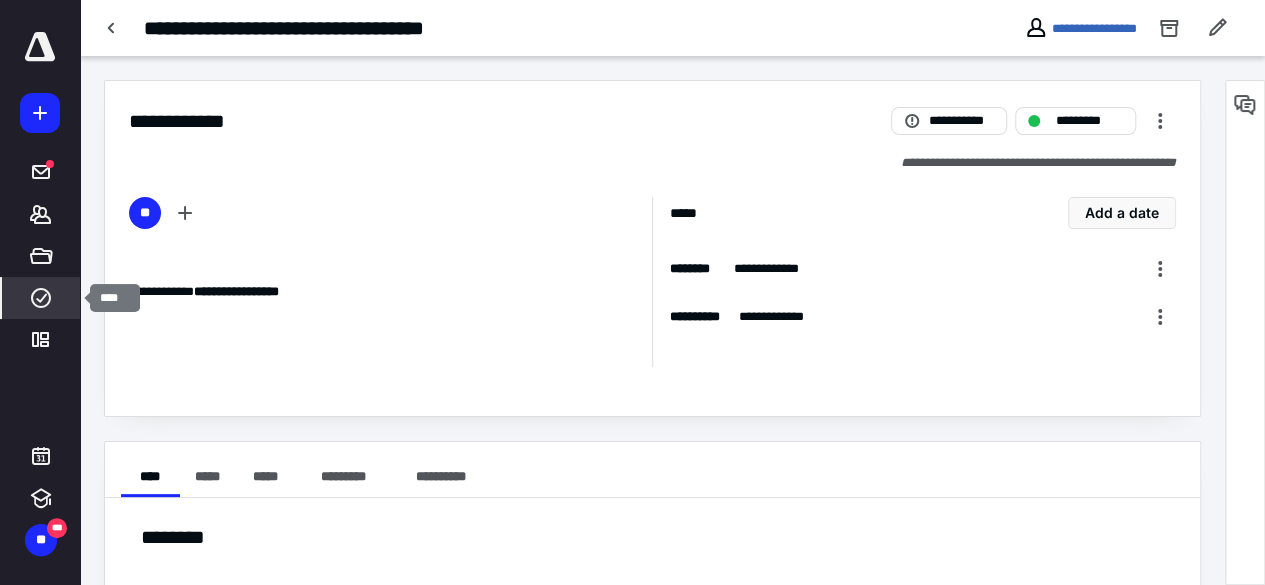 click 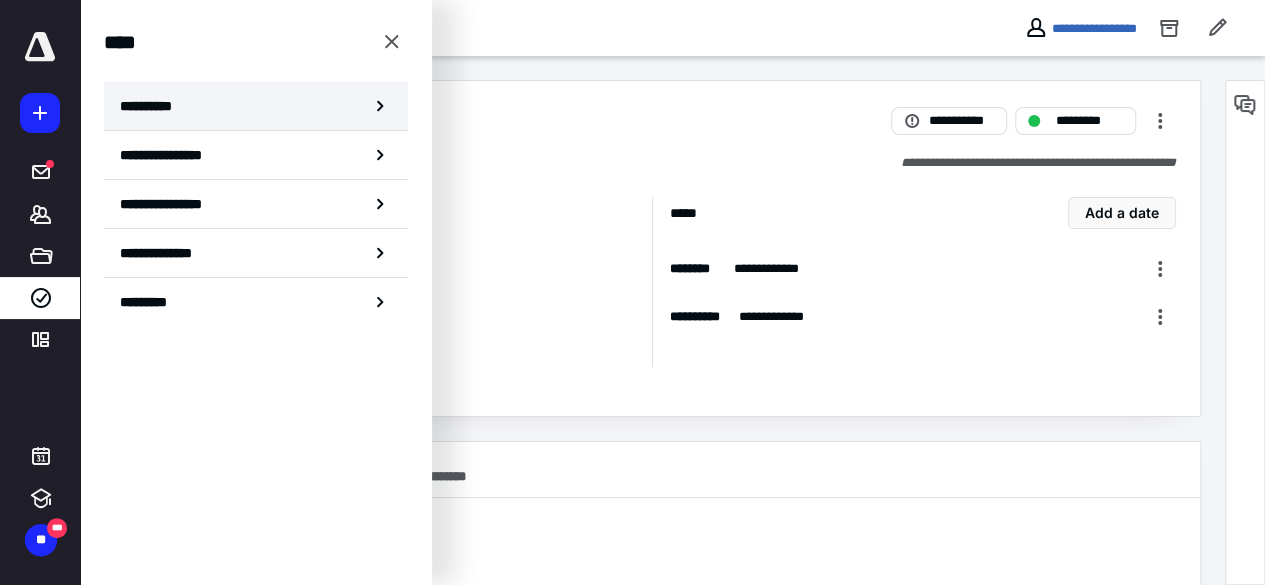 click on "**********" at bounding box center [153, 106] 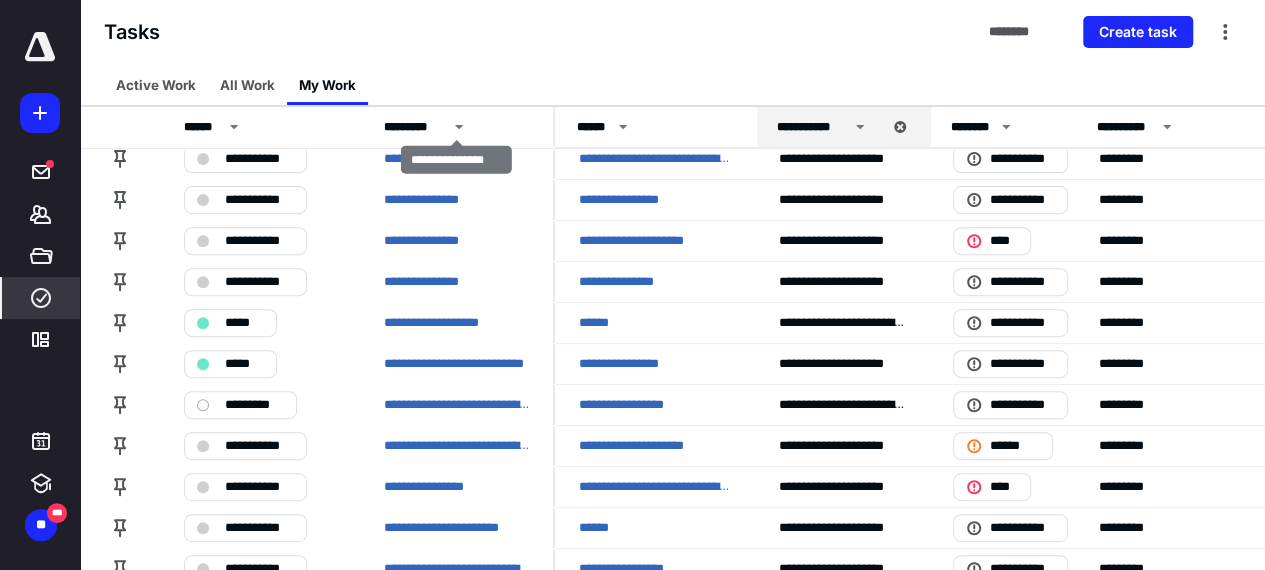 scroll, scrollTop: 268, scrollLeft: 0, axis: vertical 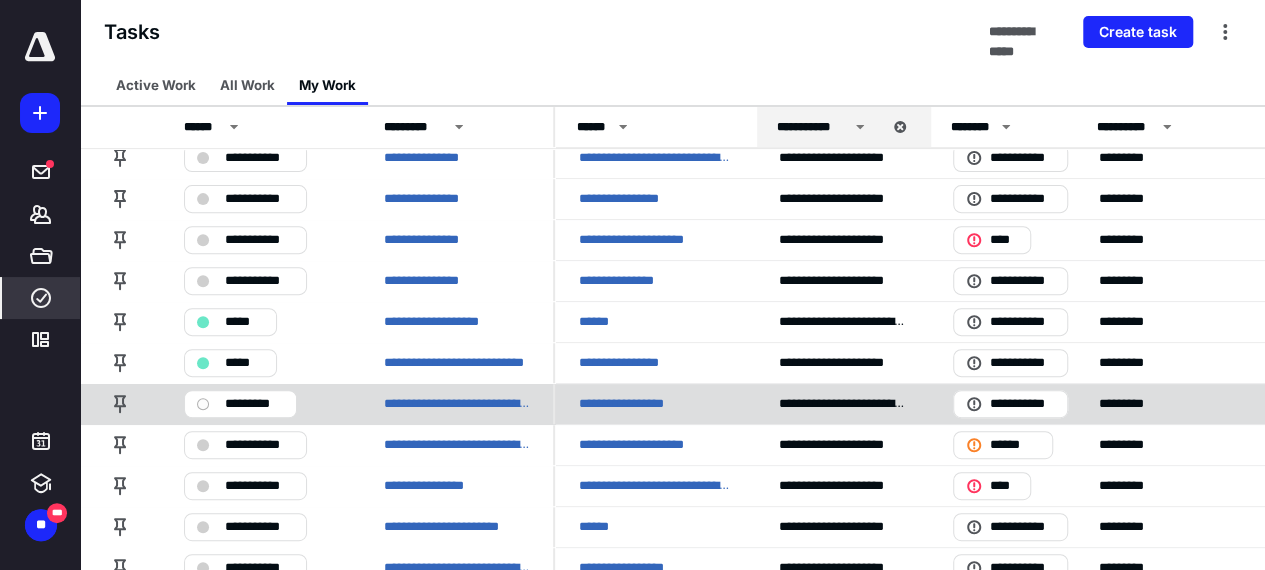 click on "*********" at bounding box center [254, 404] 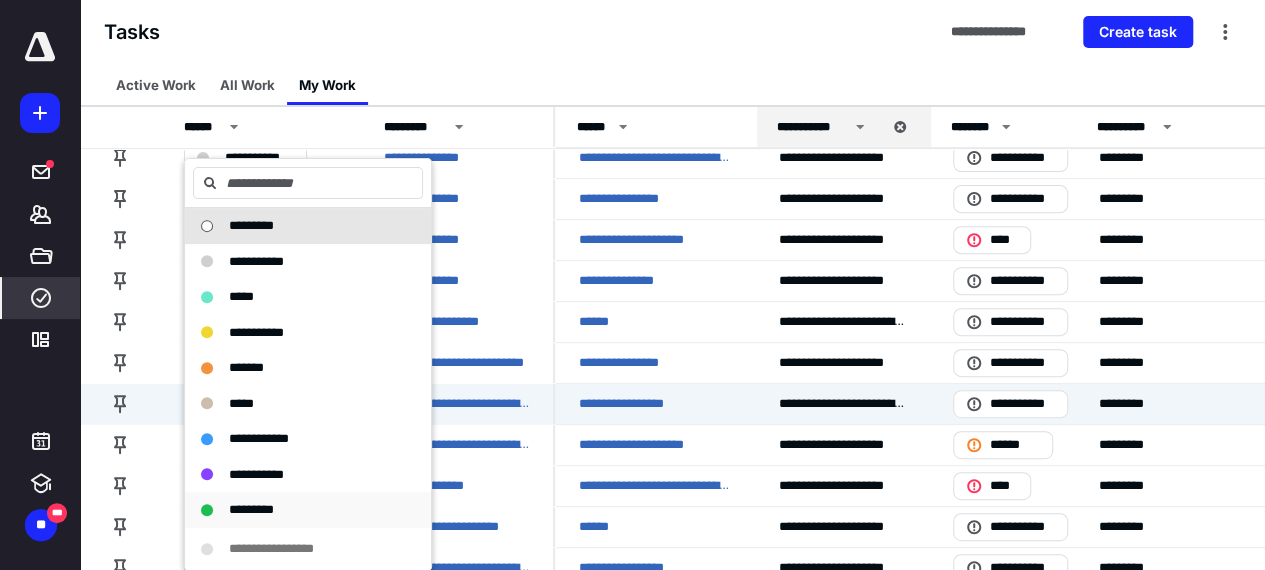 click on "*********" at bounding box center (296, 510) 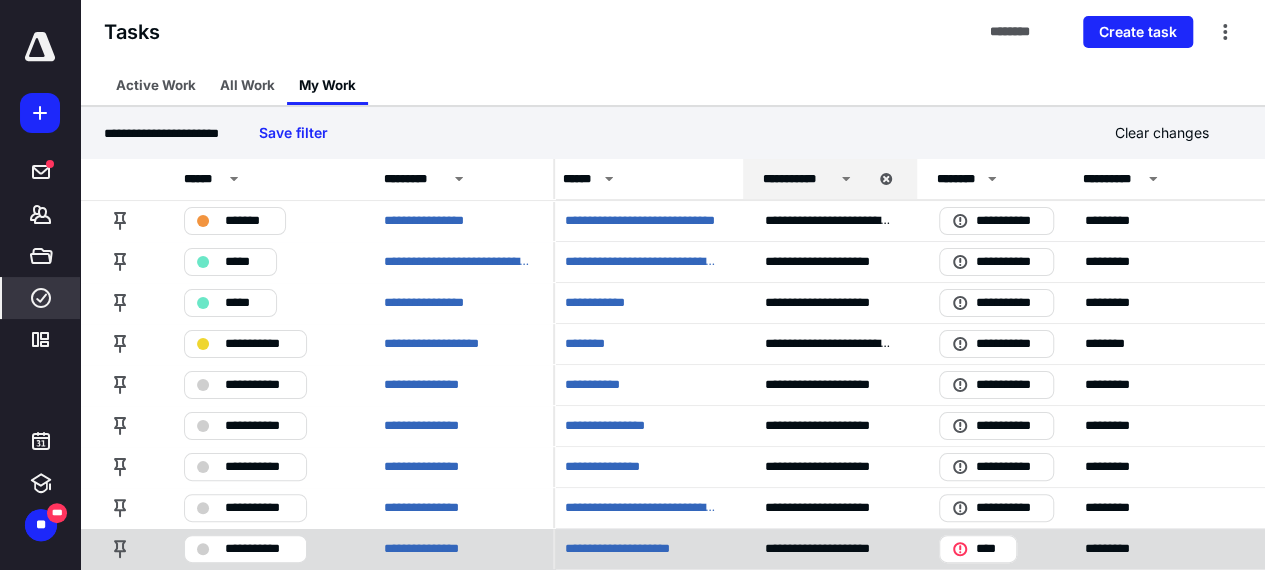 scroll, scrollTop: 0, scrollLeft: 15, axis: horizontal 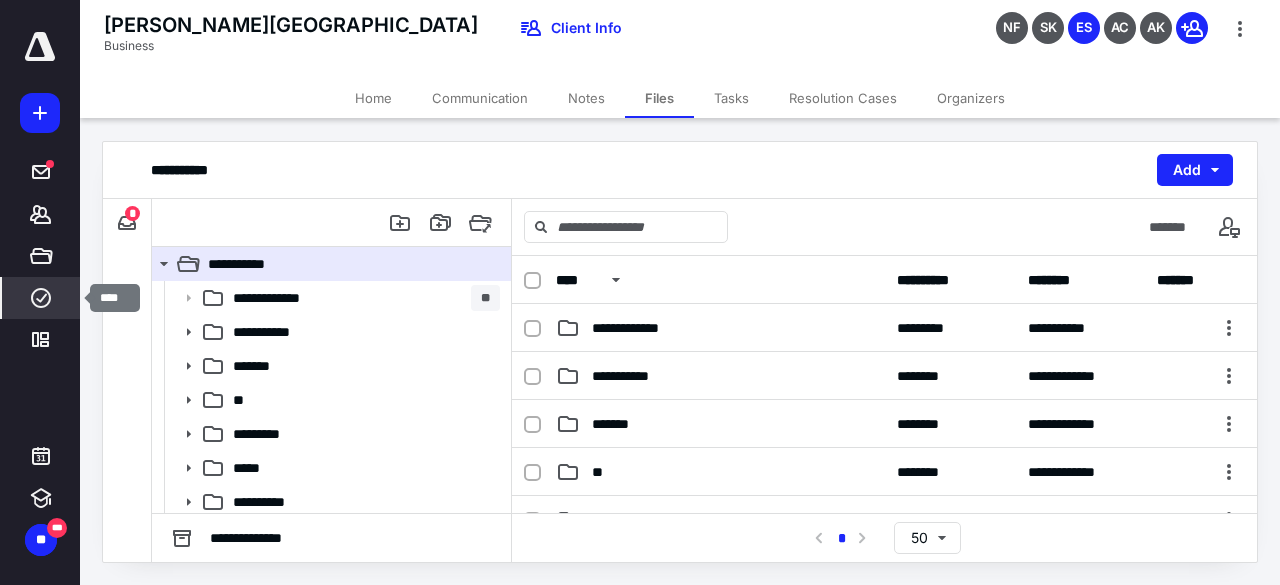 click on "****" at bounding box center [41, 298] 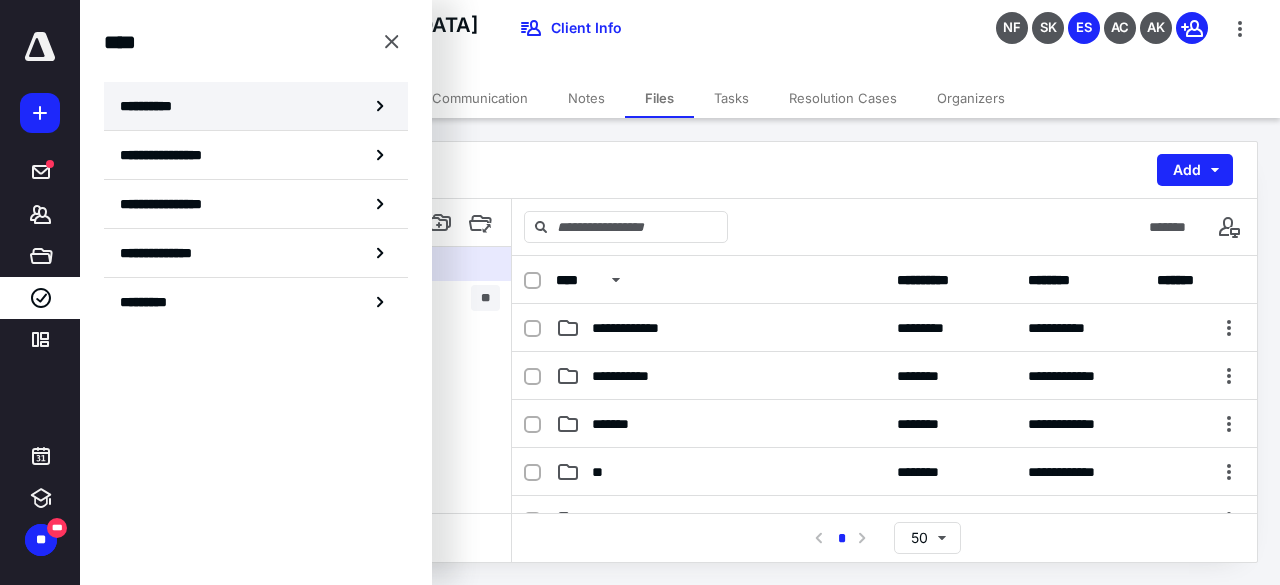 click on "**********" at bounding box center [256, 106] 